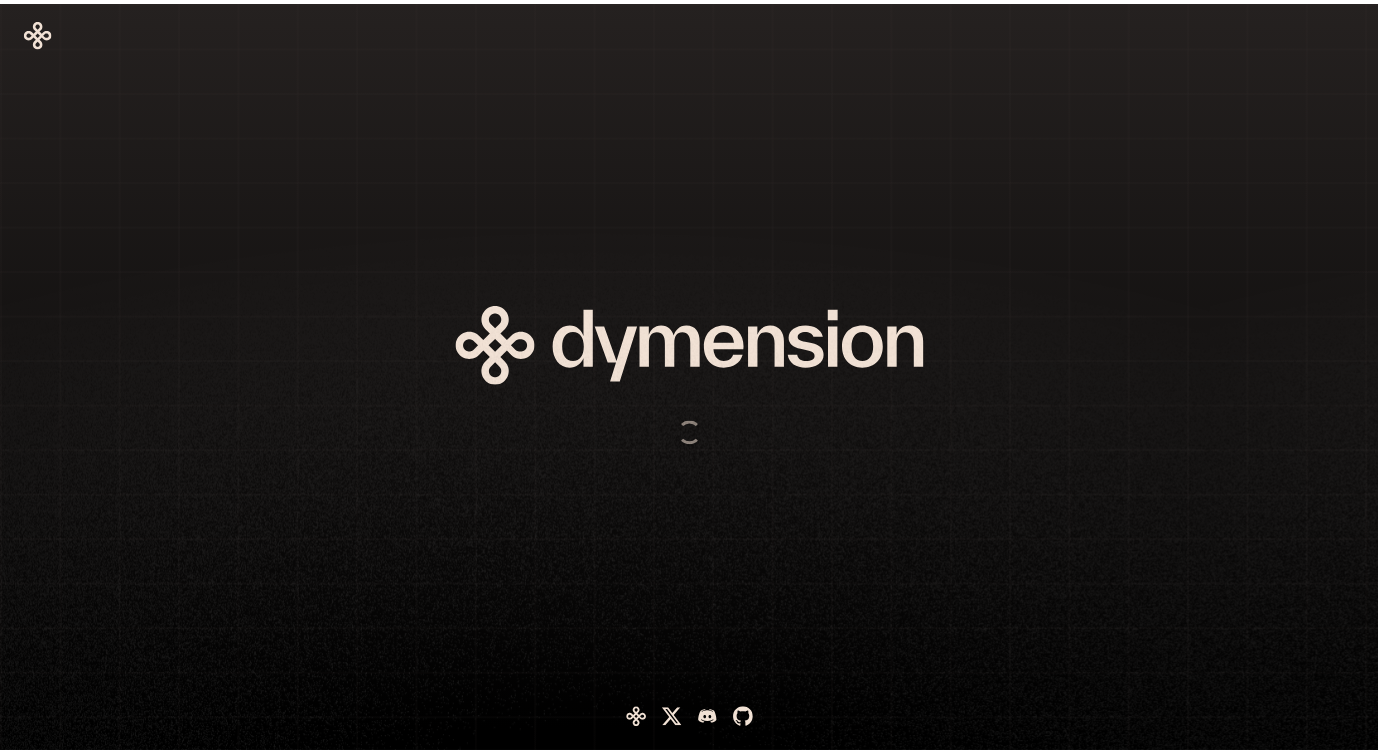 scroll, scrollTop: 0, scrollLeft: 0, axis: both 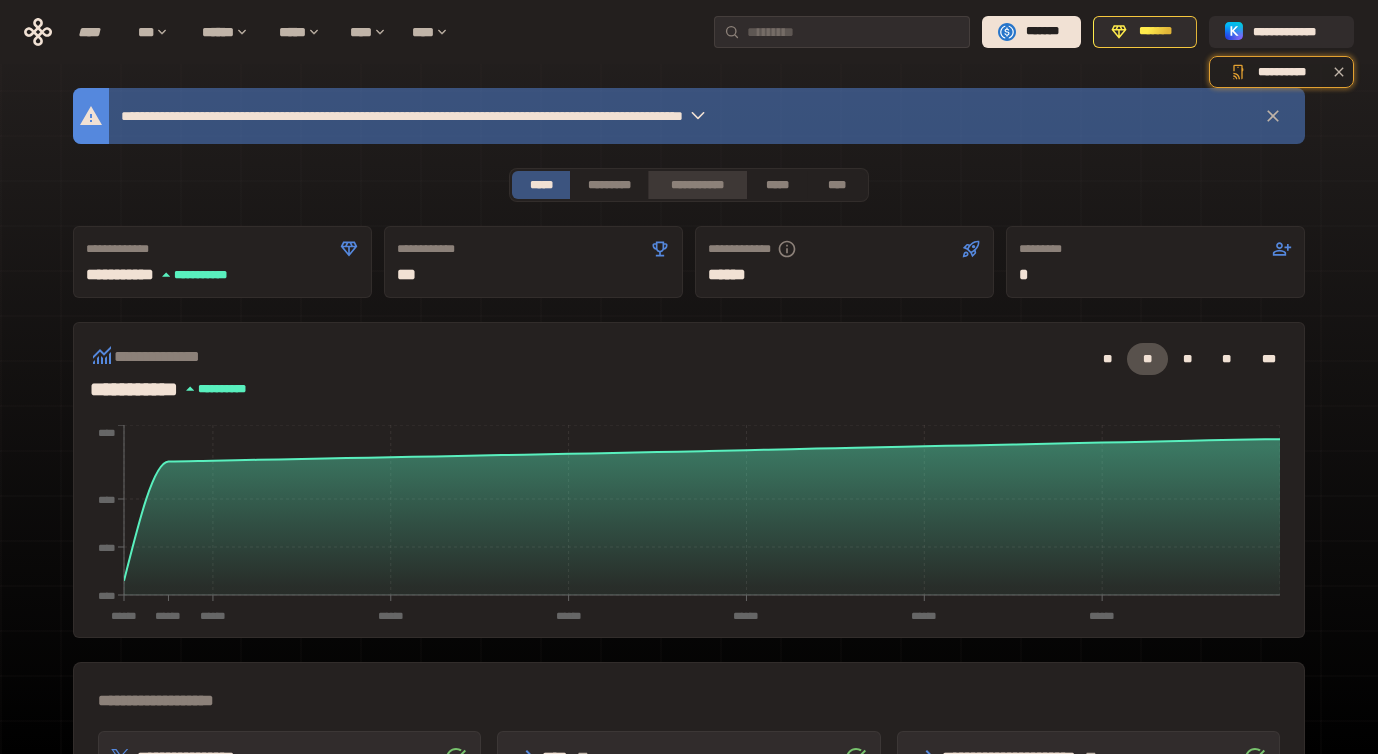 click on "**********" at bounding box center (697, 185) 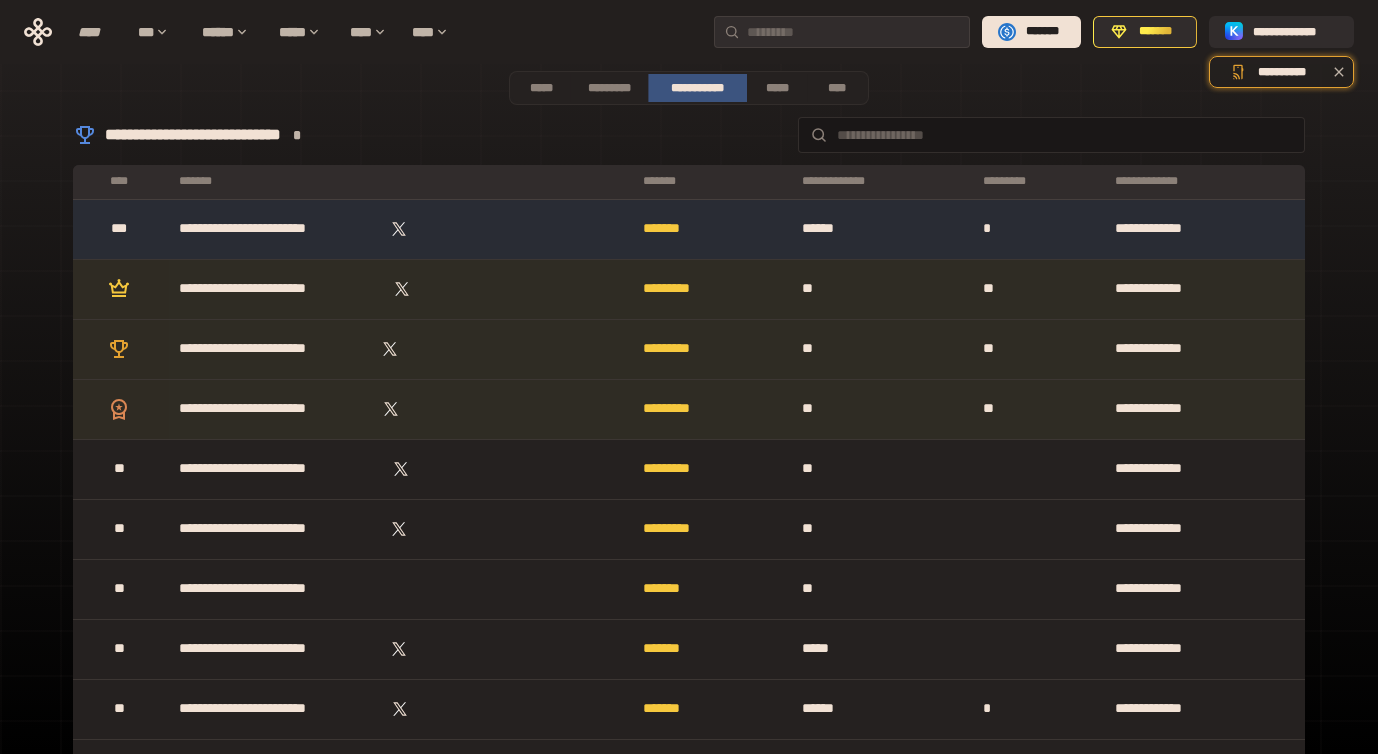 scroll, scrollTop: 0, scrollLeft: 0, axis: both 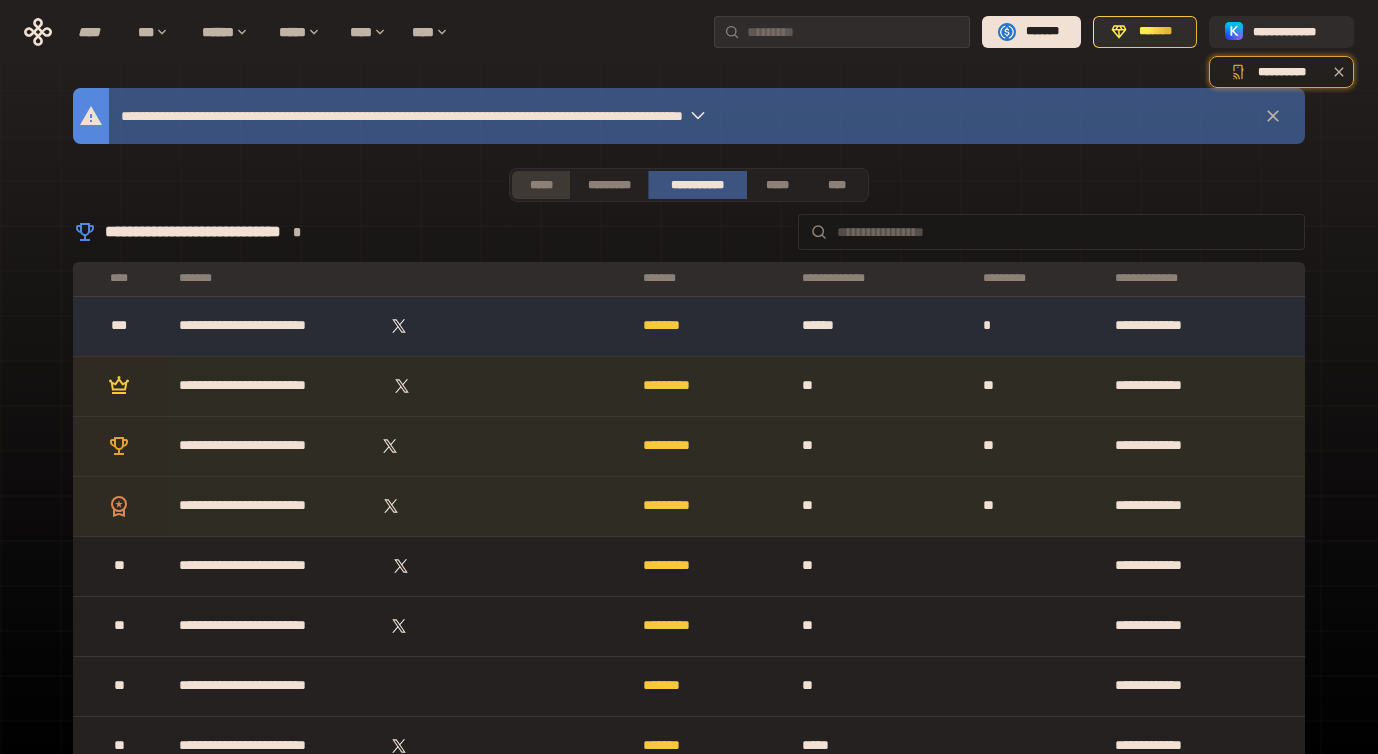 click on "*****" at bounding box center (541, 185) 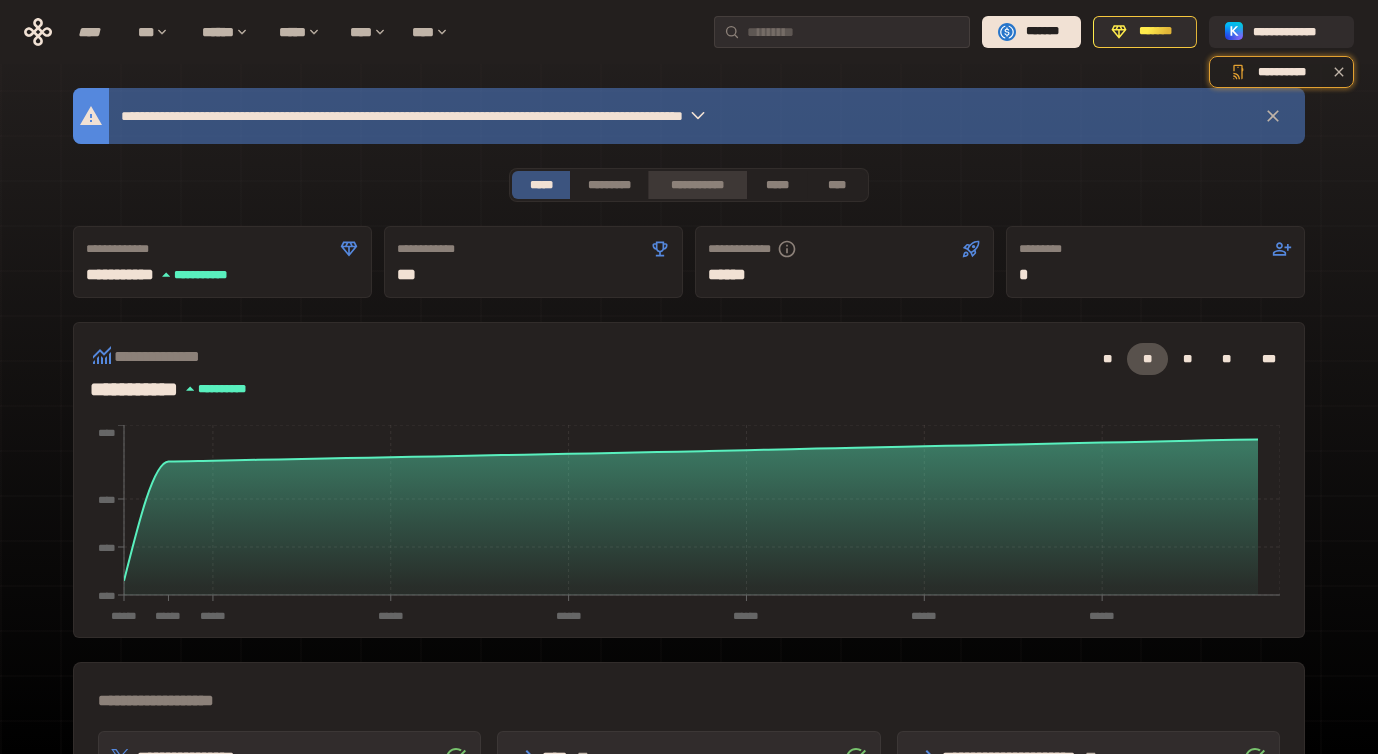 click on "**********" at bounding box center (697, 185) 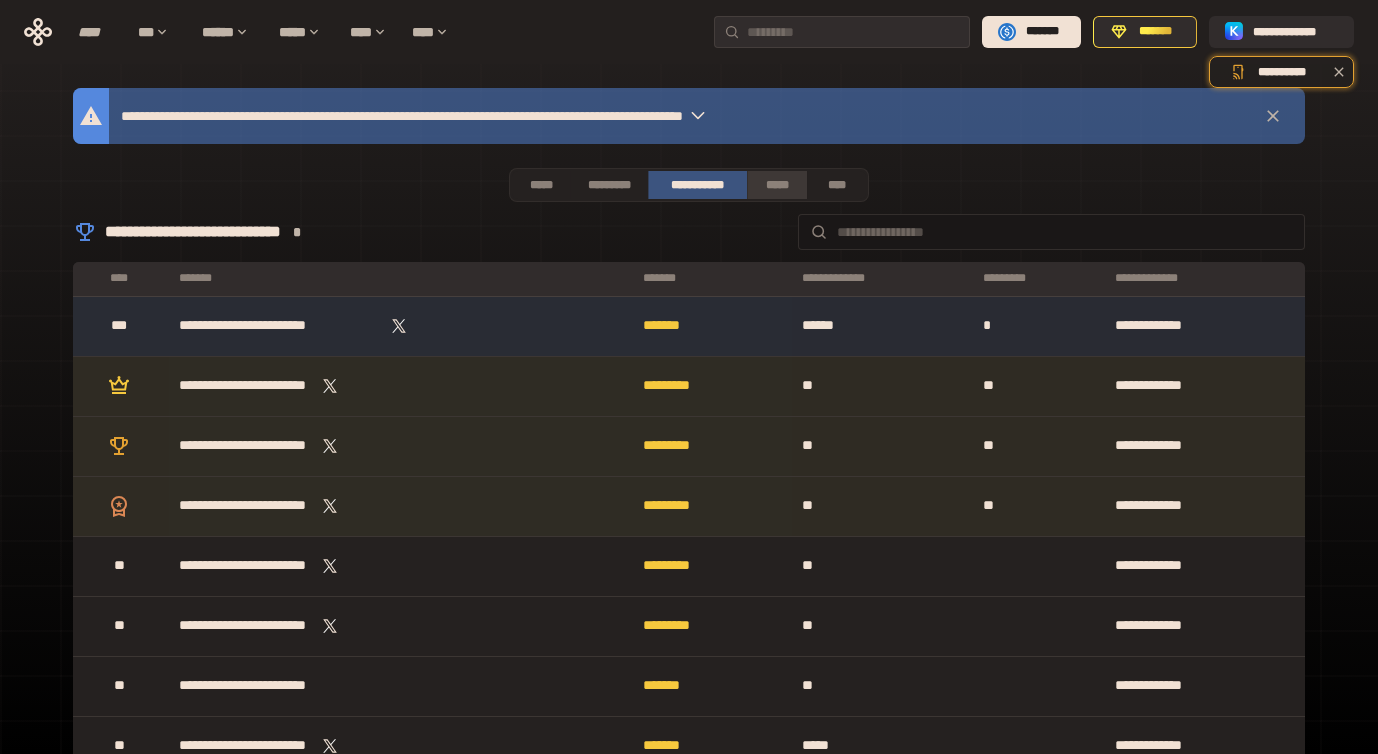 click on "*****" at bounding box center [776, 185] 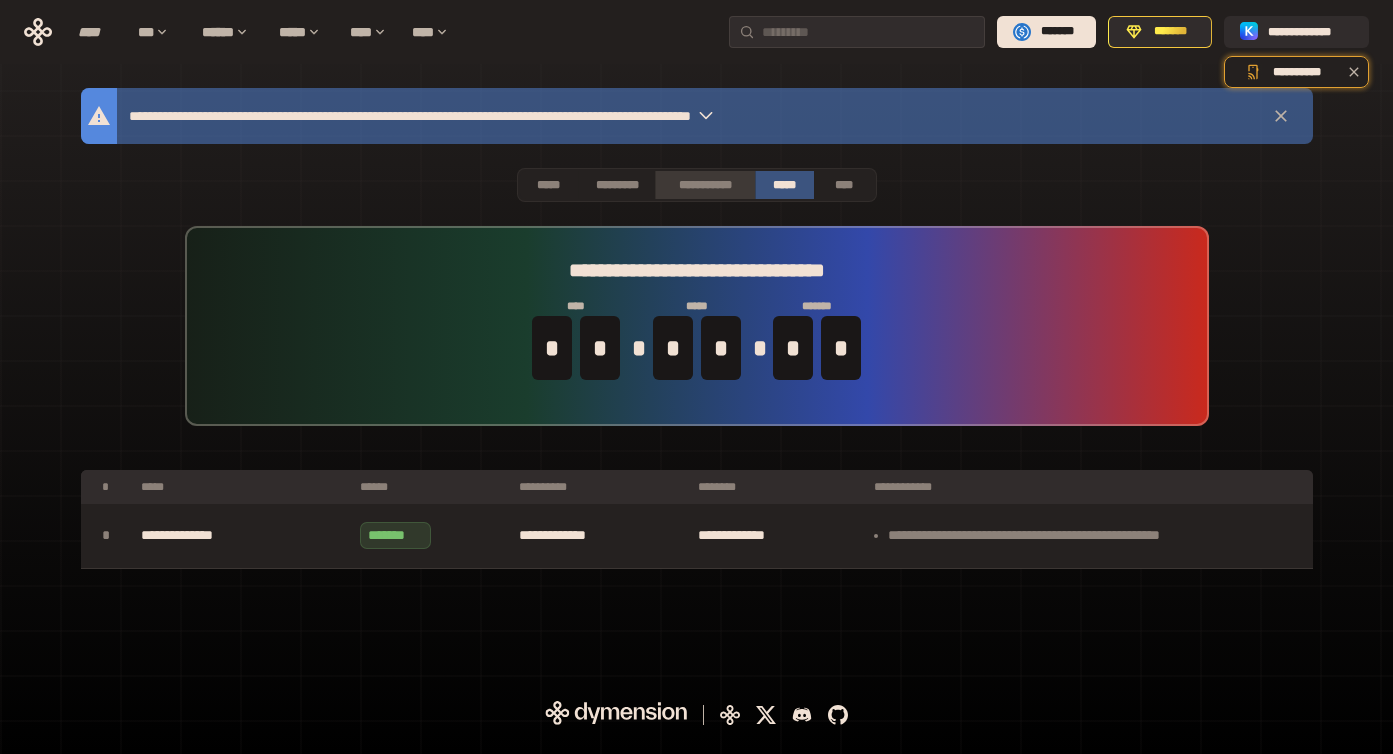 click on "**********" at bounding box center [704, 185] 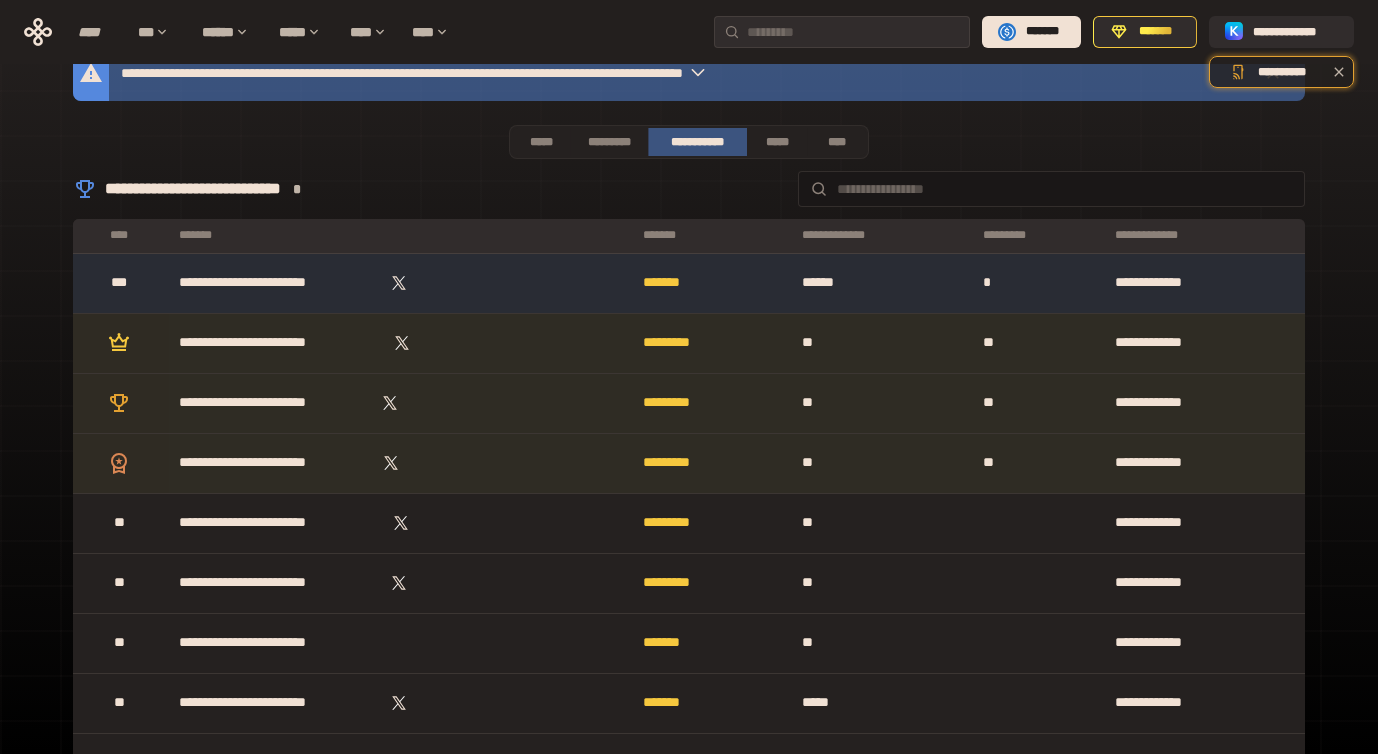 scroll, scrollTop: 0, scrollLeft: 0, axis: both 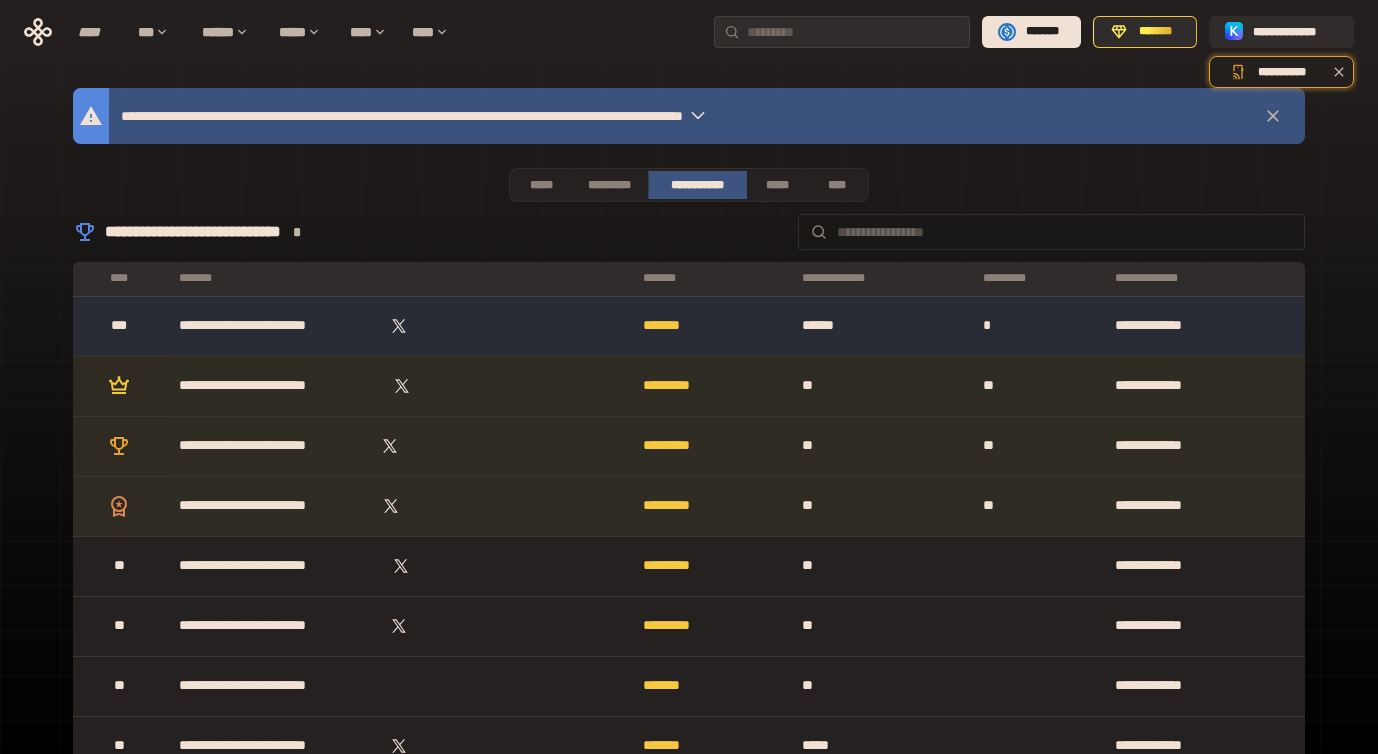 click on "**********" at bounding box center (689, 3202) 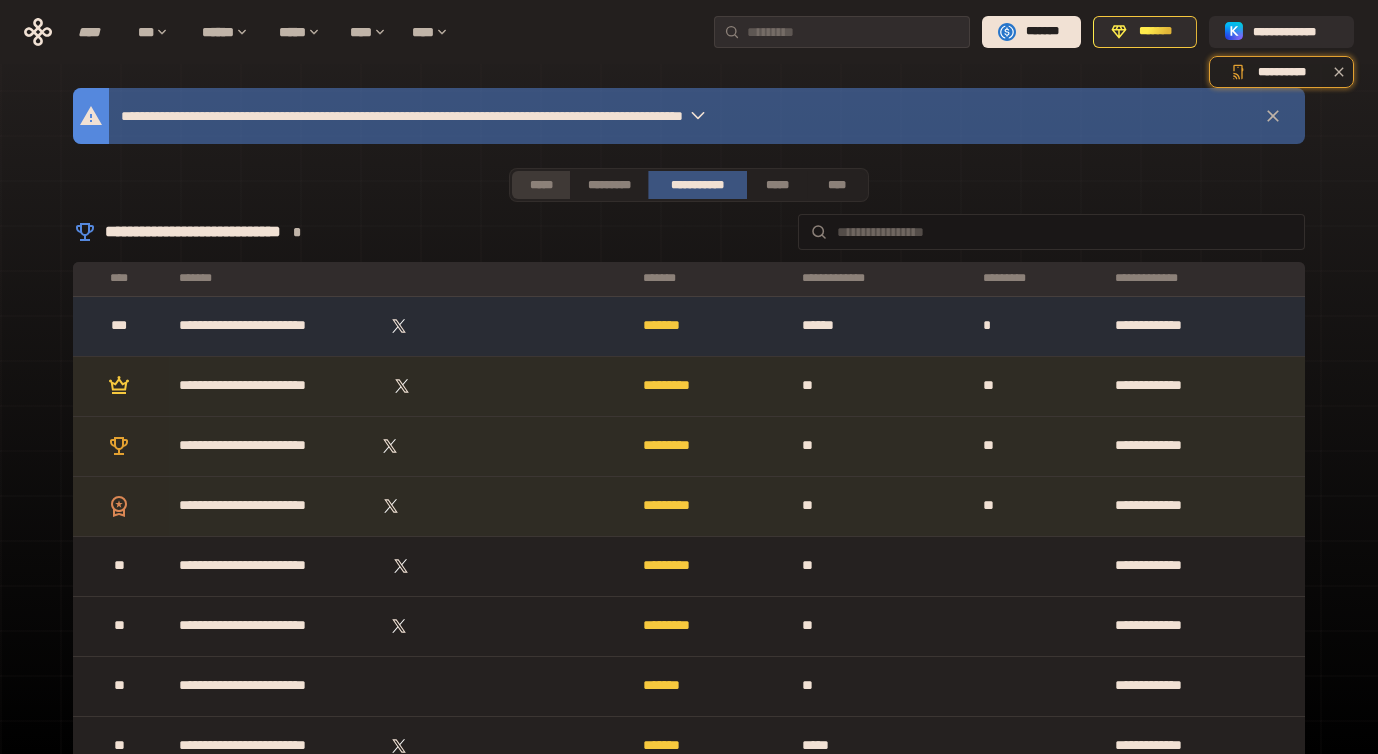 click on "*****" at bounding box center (541, 185) 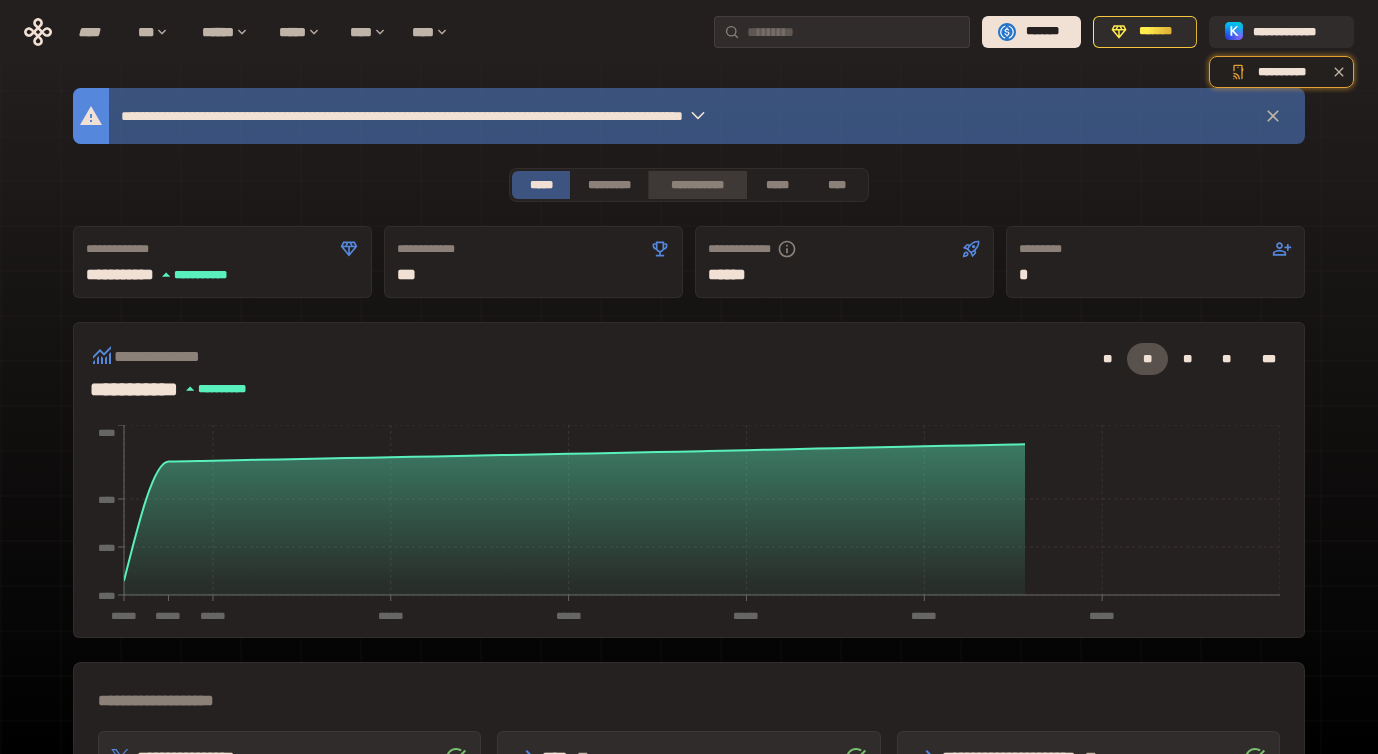 click on "**********" at bounding box center (697, 185) 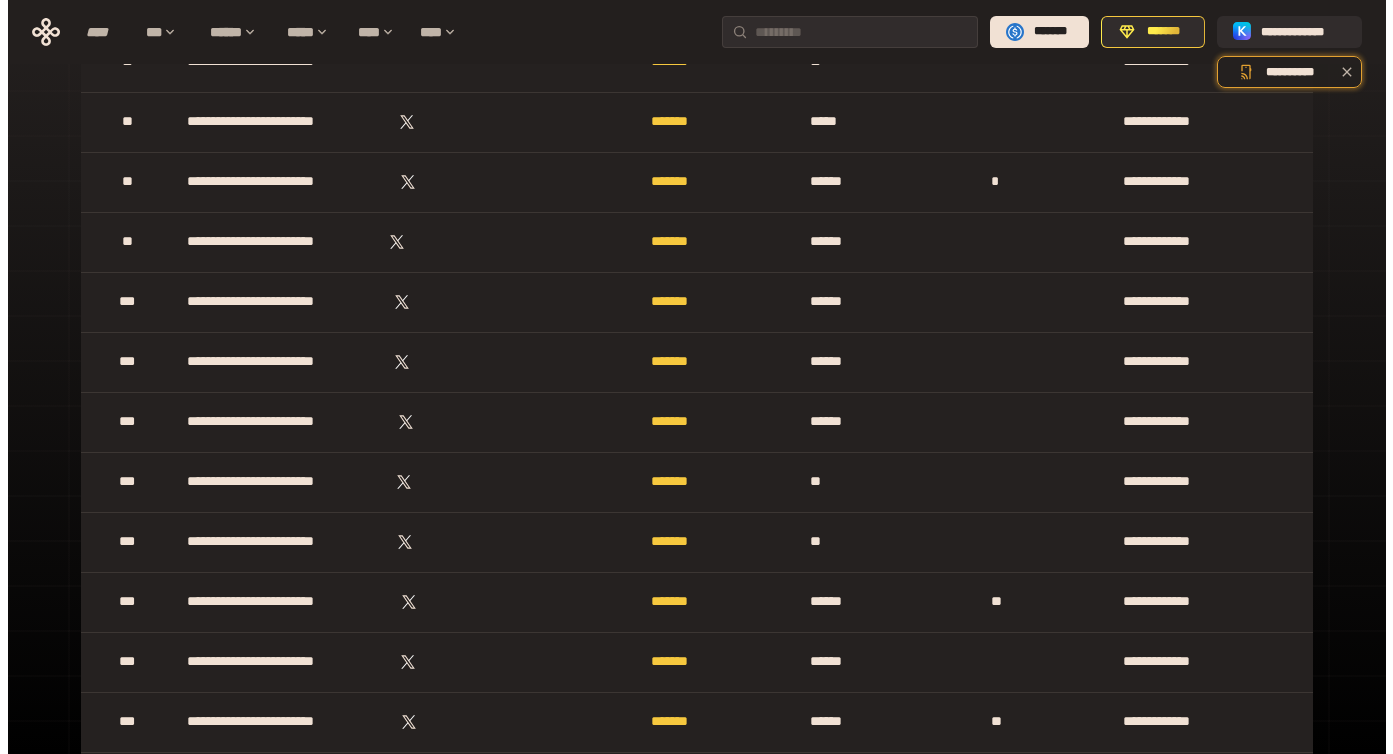 scroll, scrollTop: 0, scrollLeft: 0, axis: both 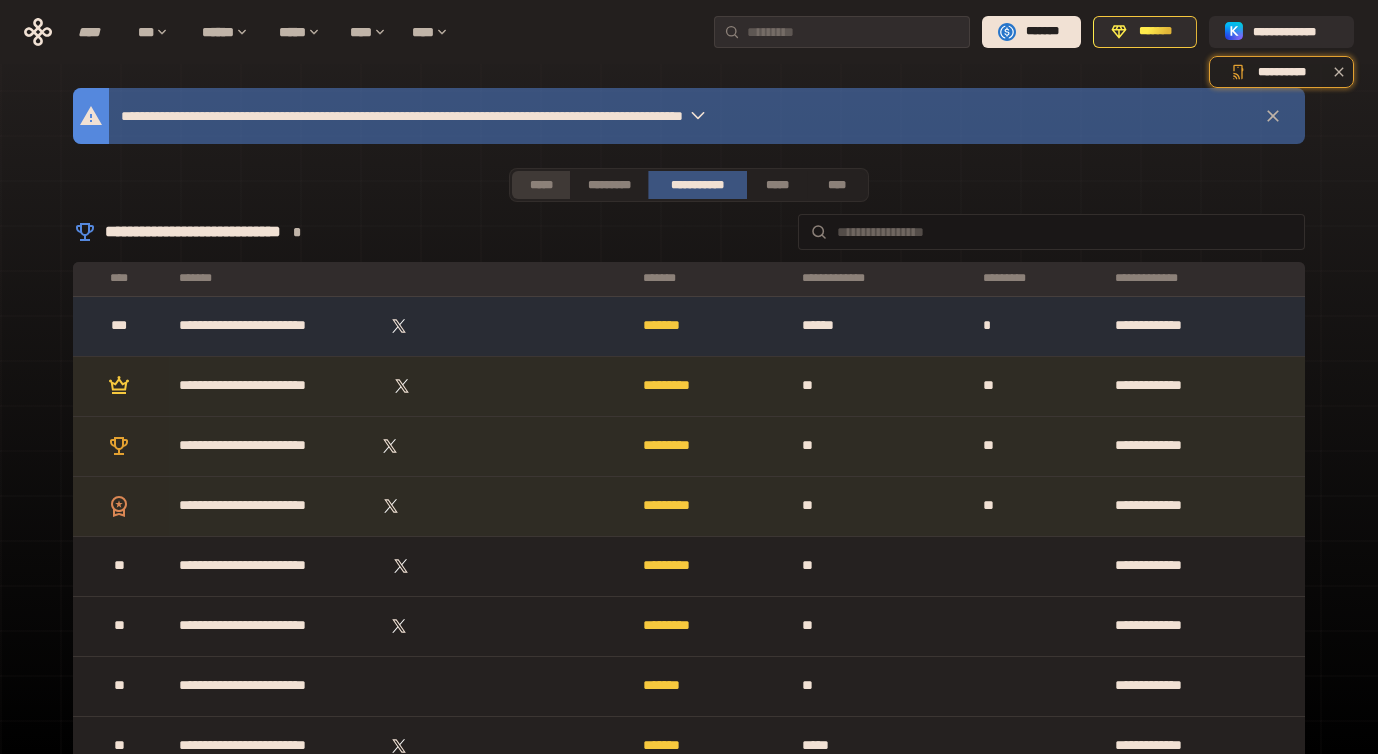 click on "*****" at bounding box center (541, 185) 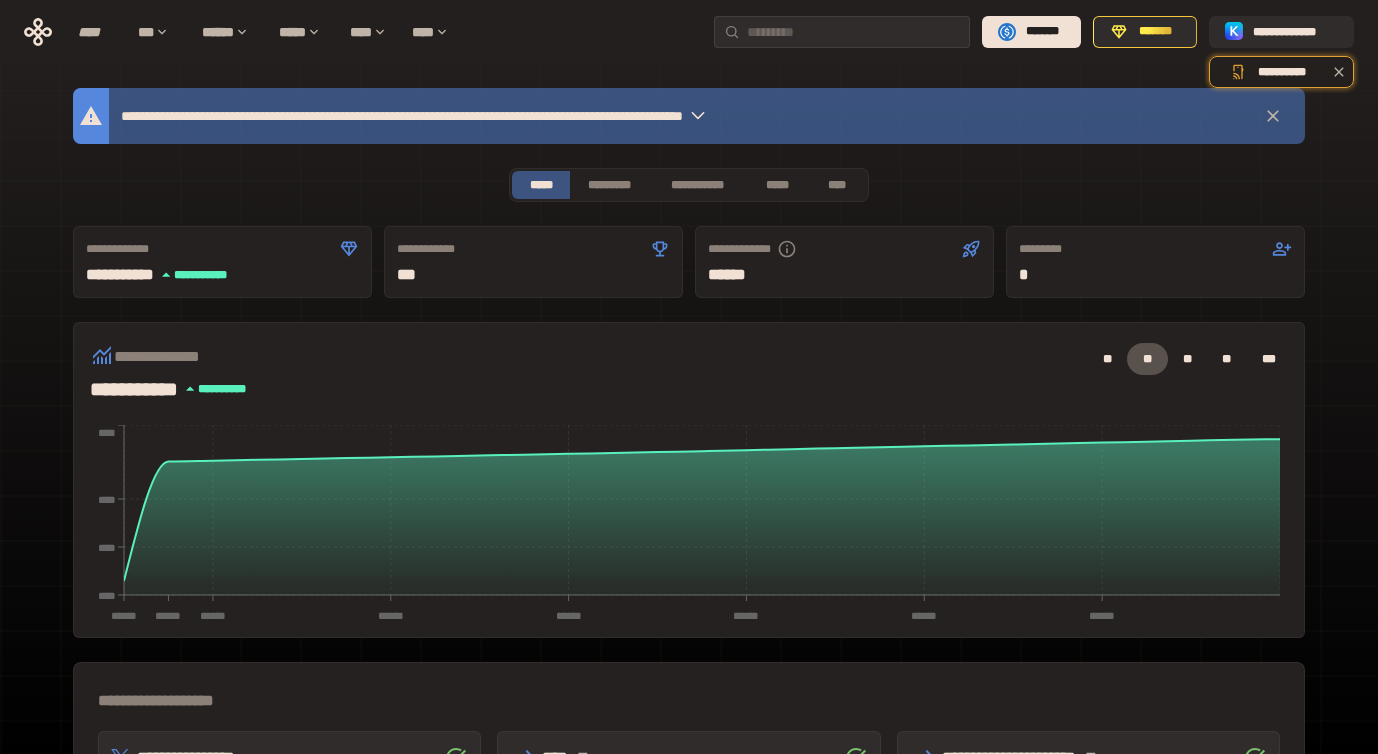 click on "**********" at bounding box center (689, 652) 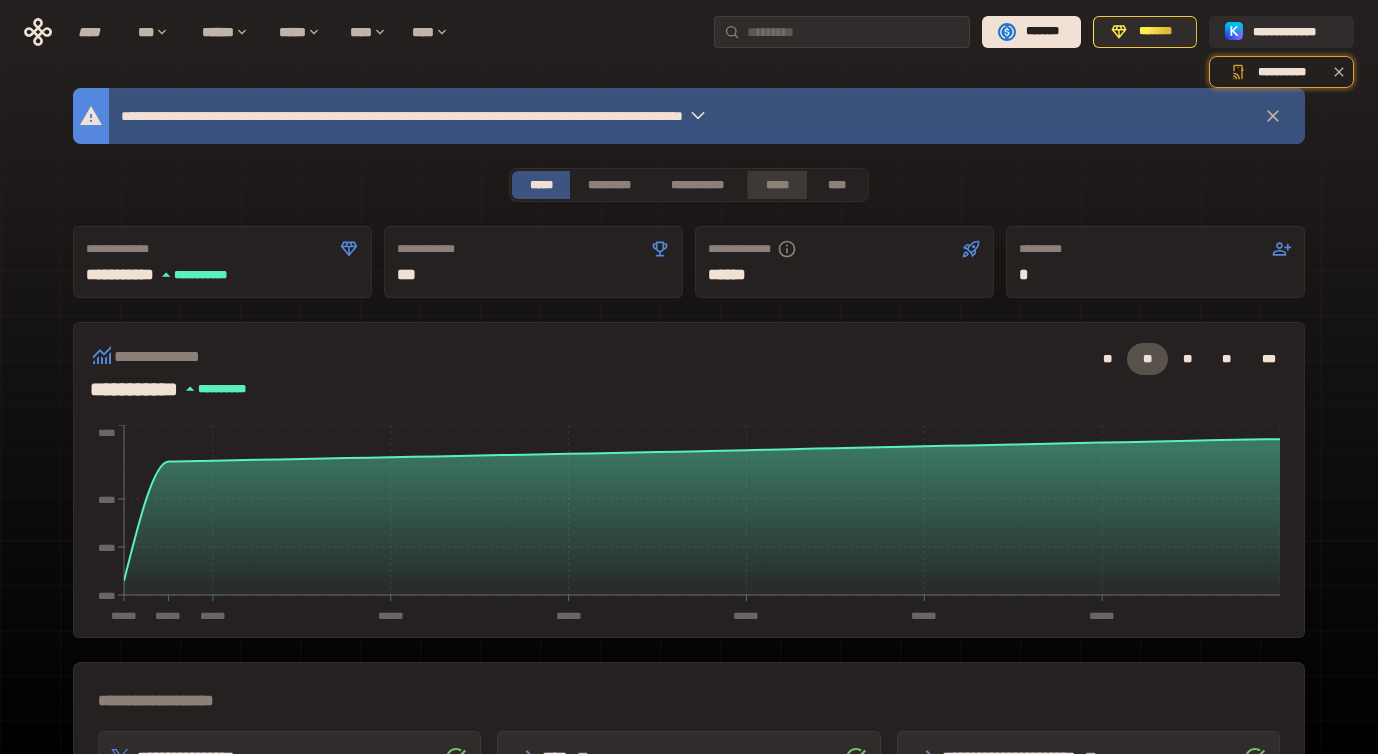 click on "*****" at bounding box center (776, 185) 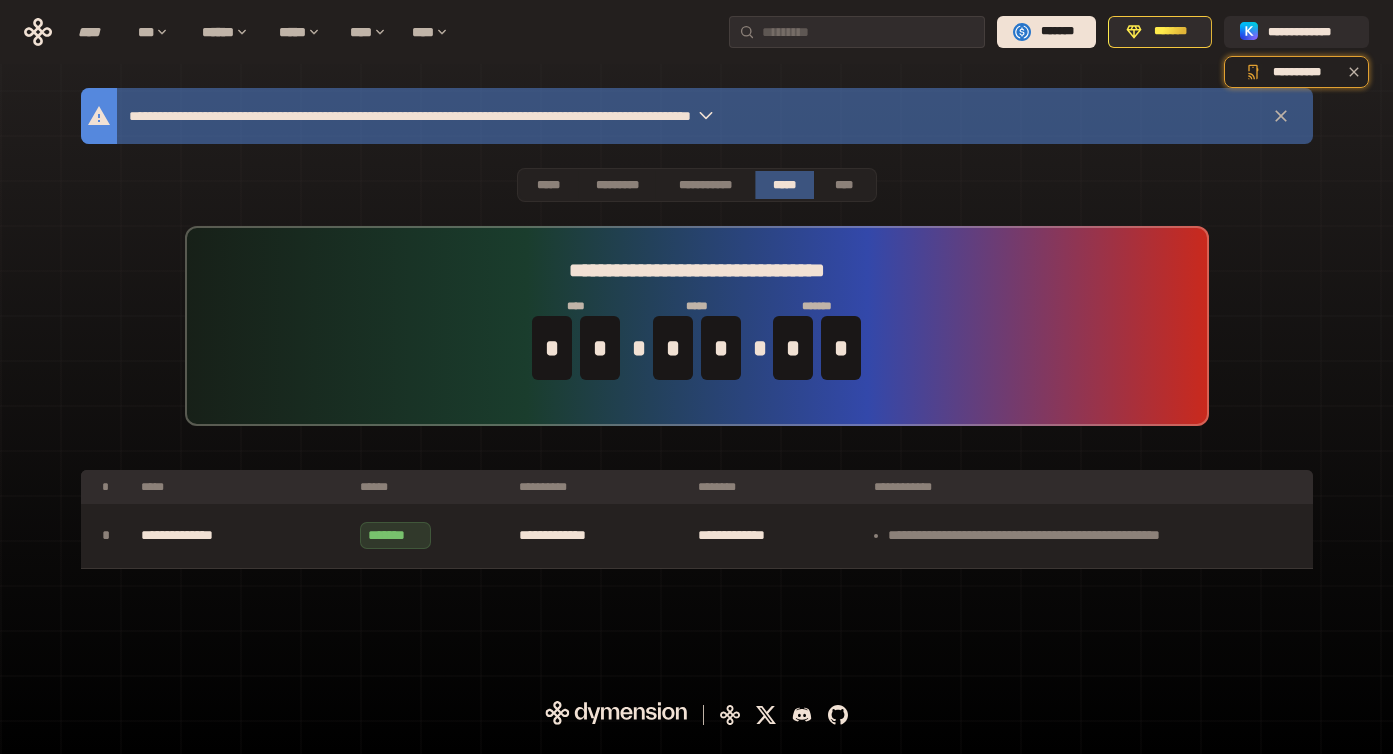 type 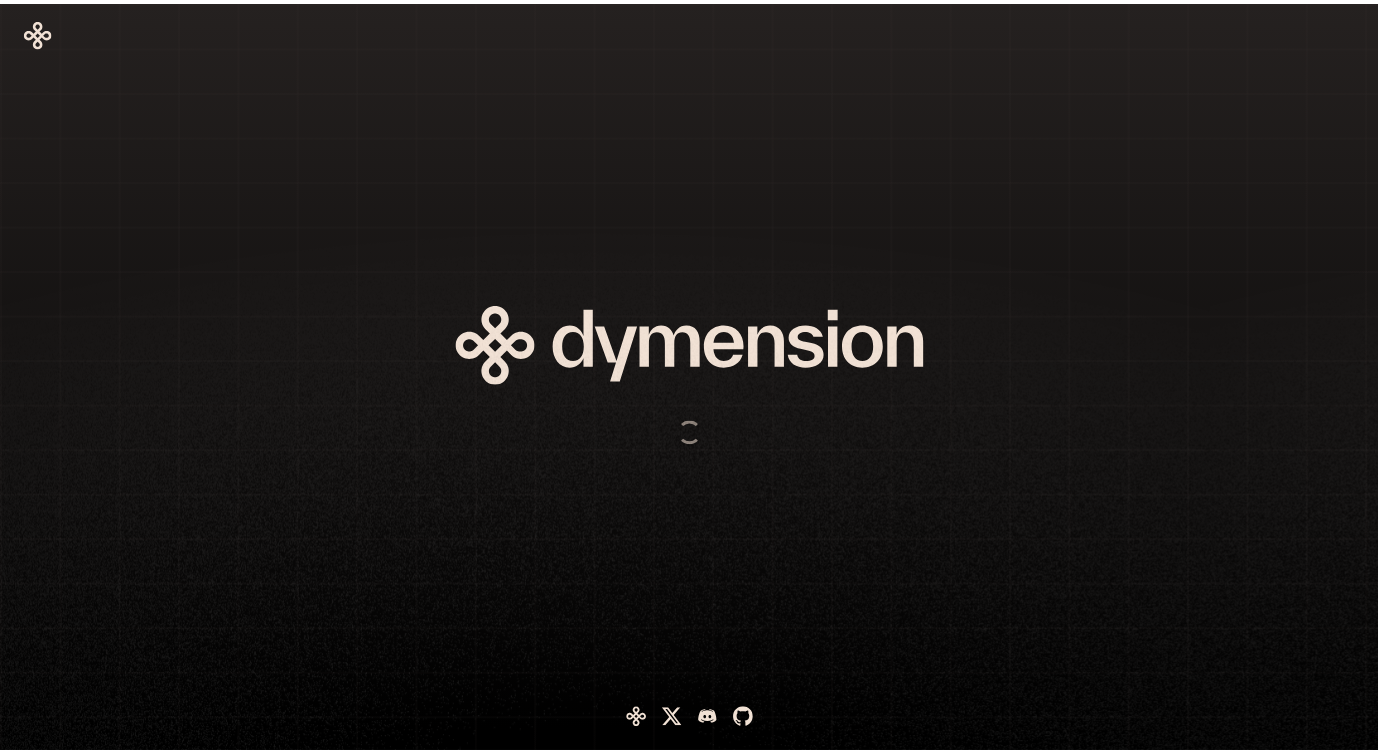 scroll, scrollTop: 0, scrollLeft: 0, axis: both 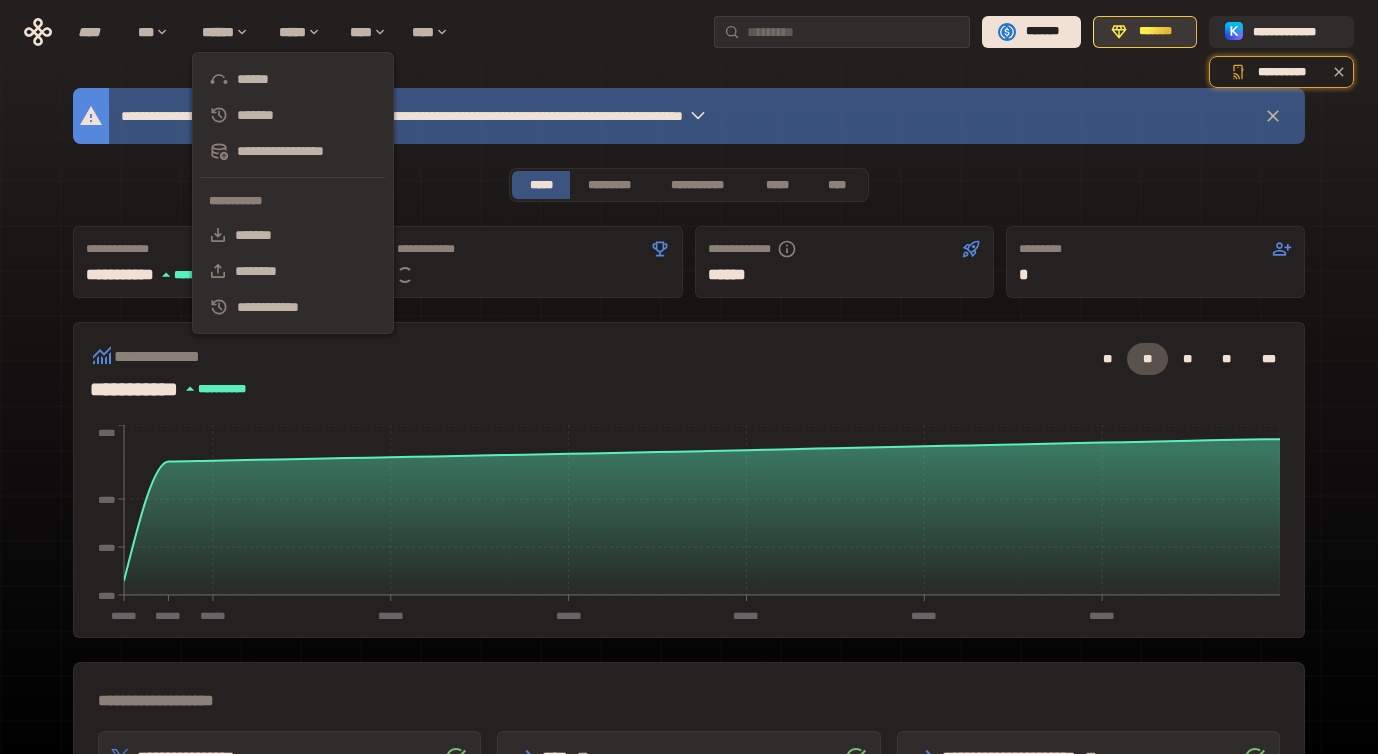 click 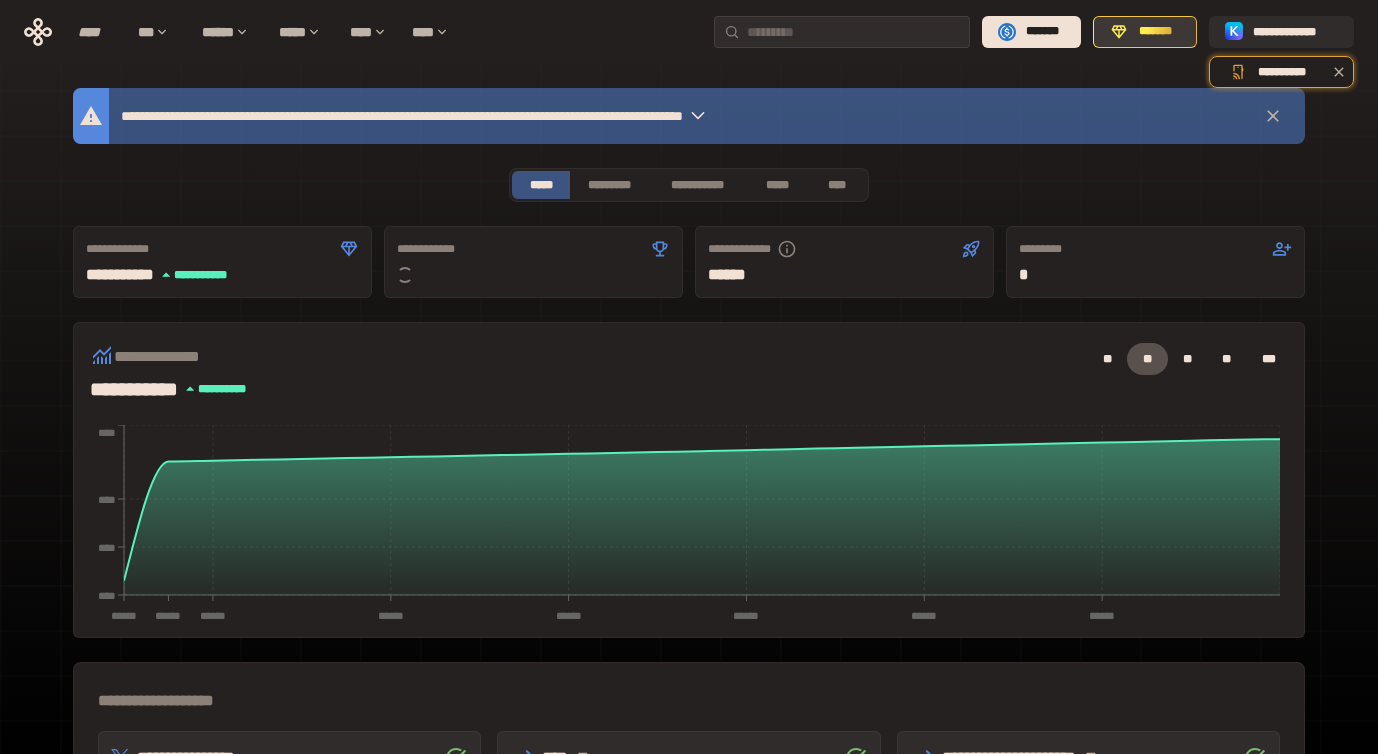 click 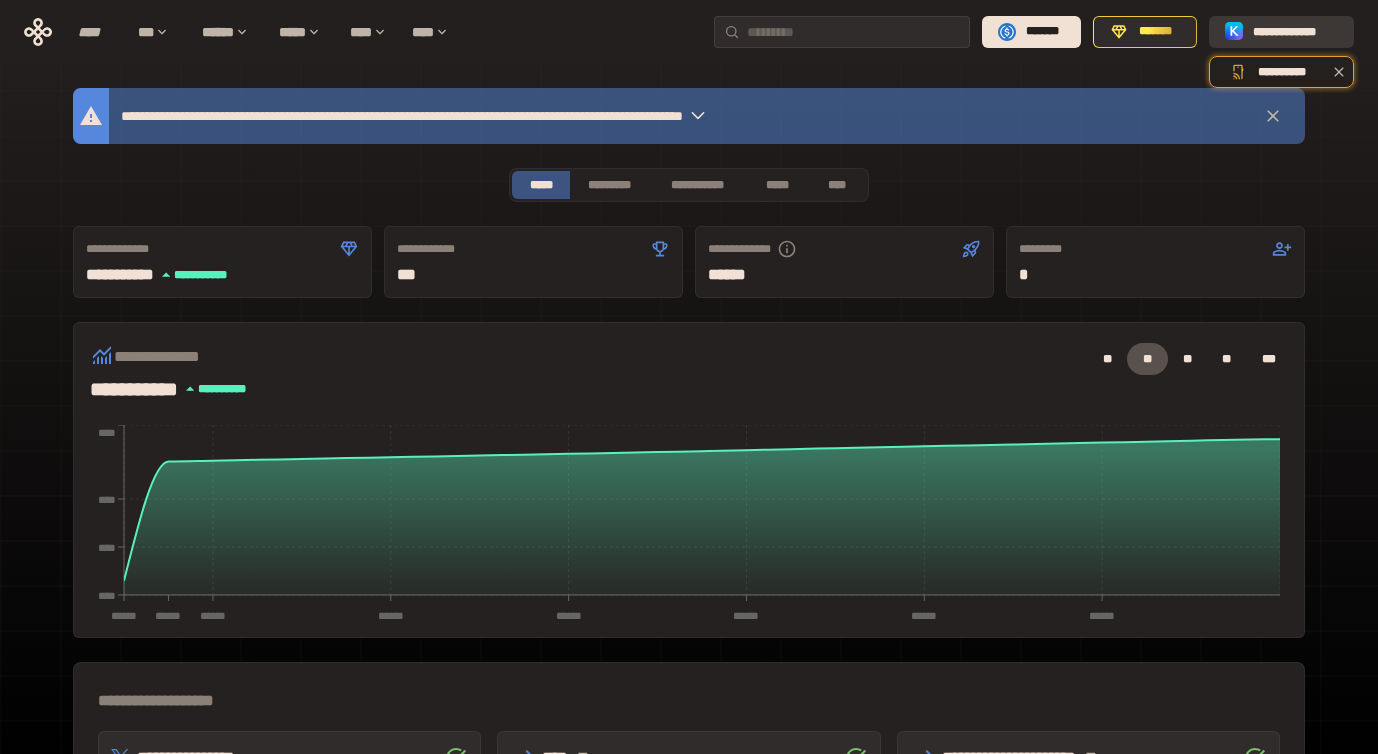 click on "**********" at bounding box center (1295, 32) 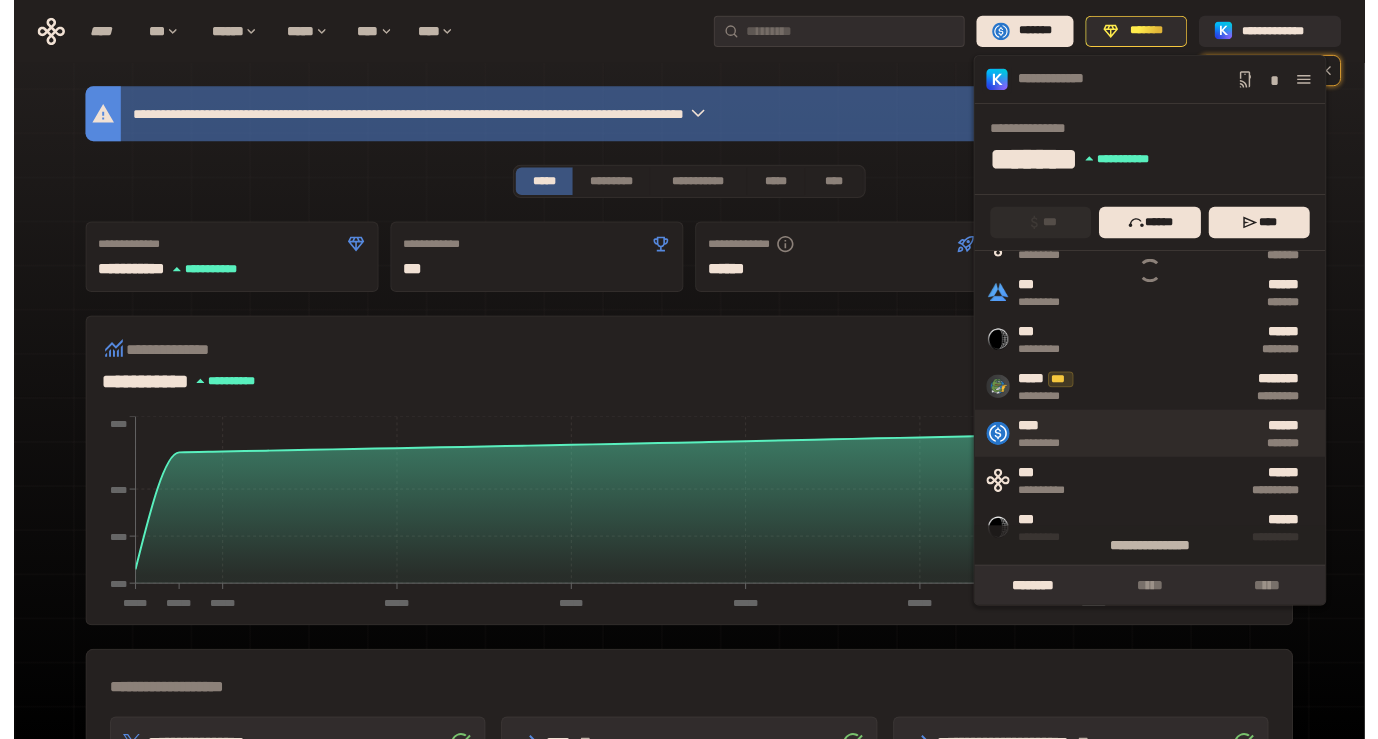 scroll, scrollTop: 0, scrollLeft: 0, axis: both 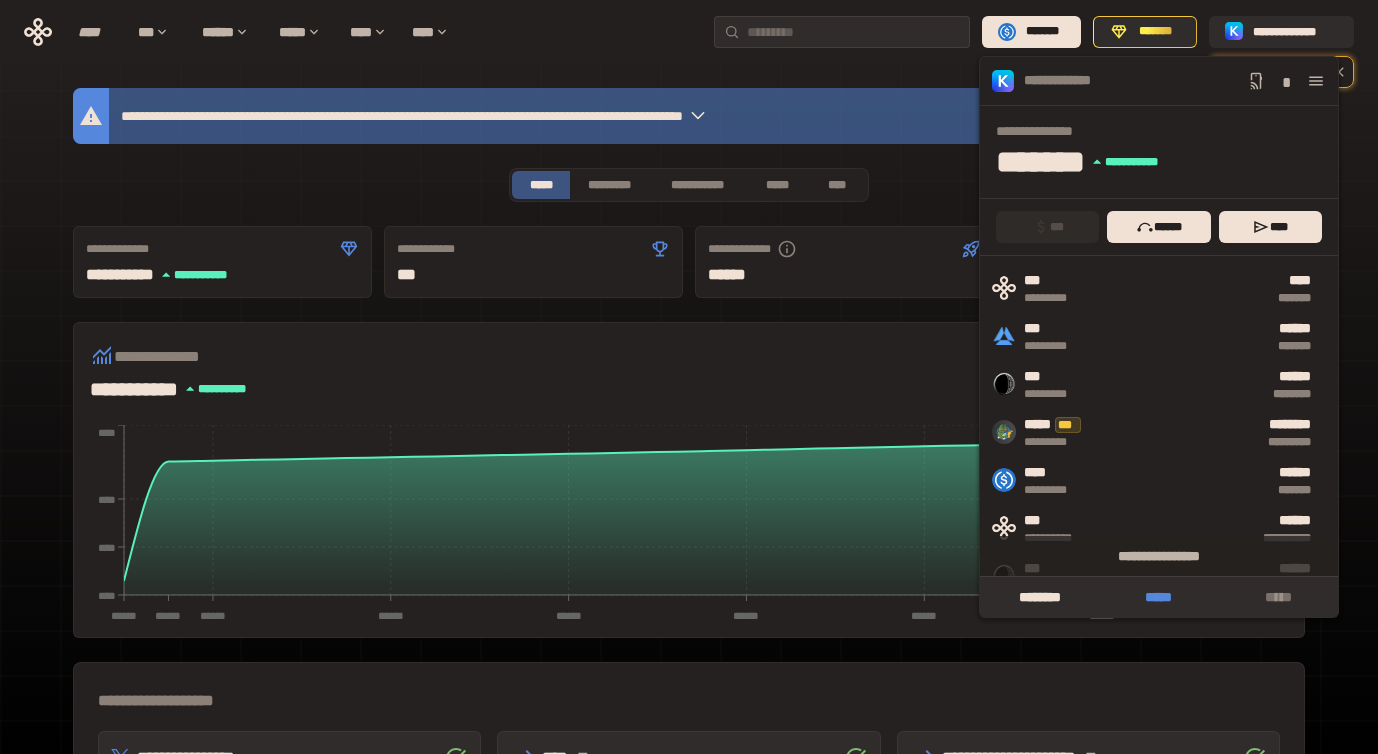 click on "*****" at bounding box center (1158, 597) 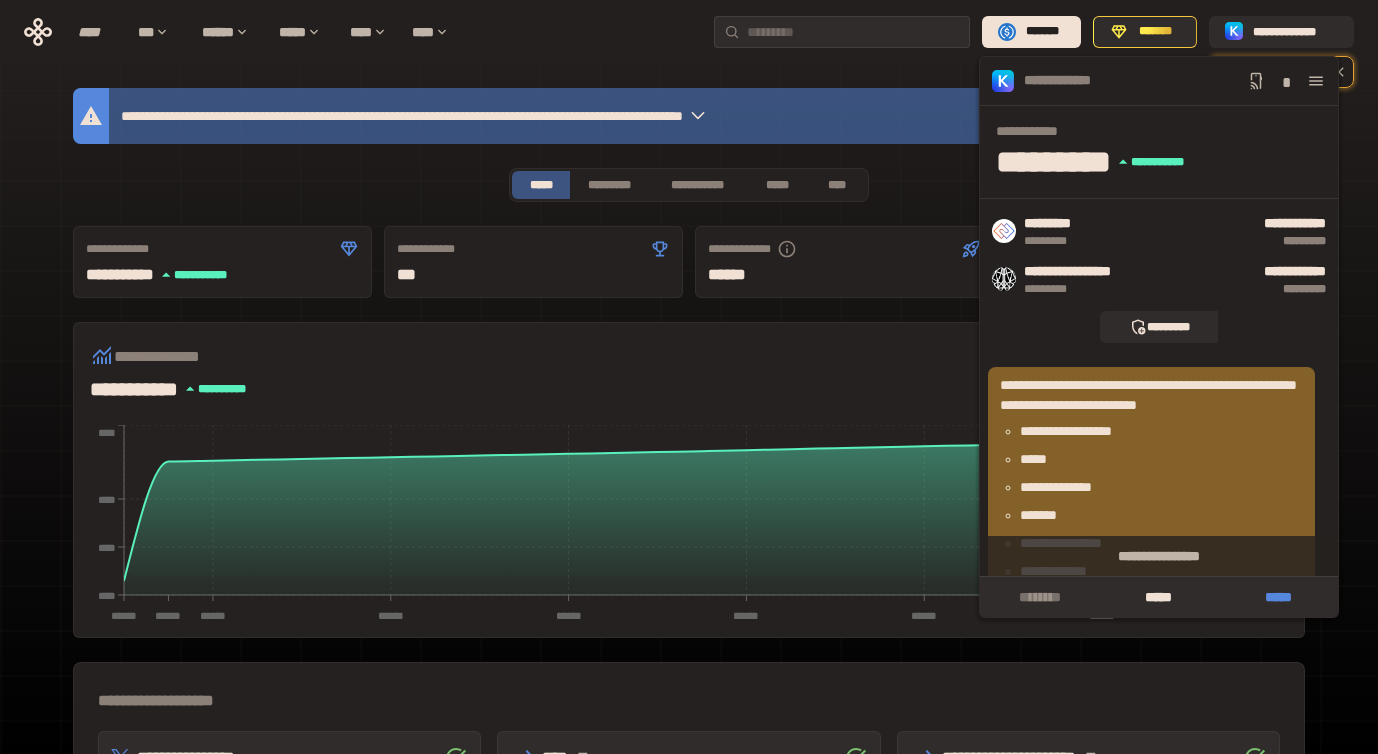 click on "*****" at bounding box center (1278, 597) 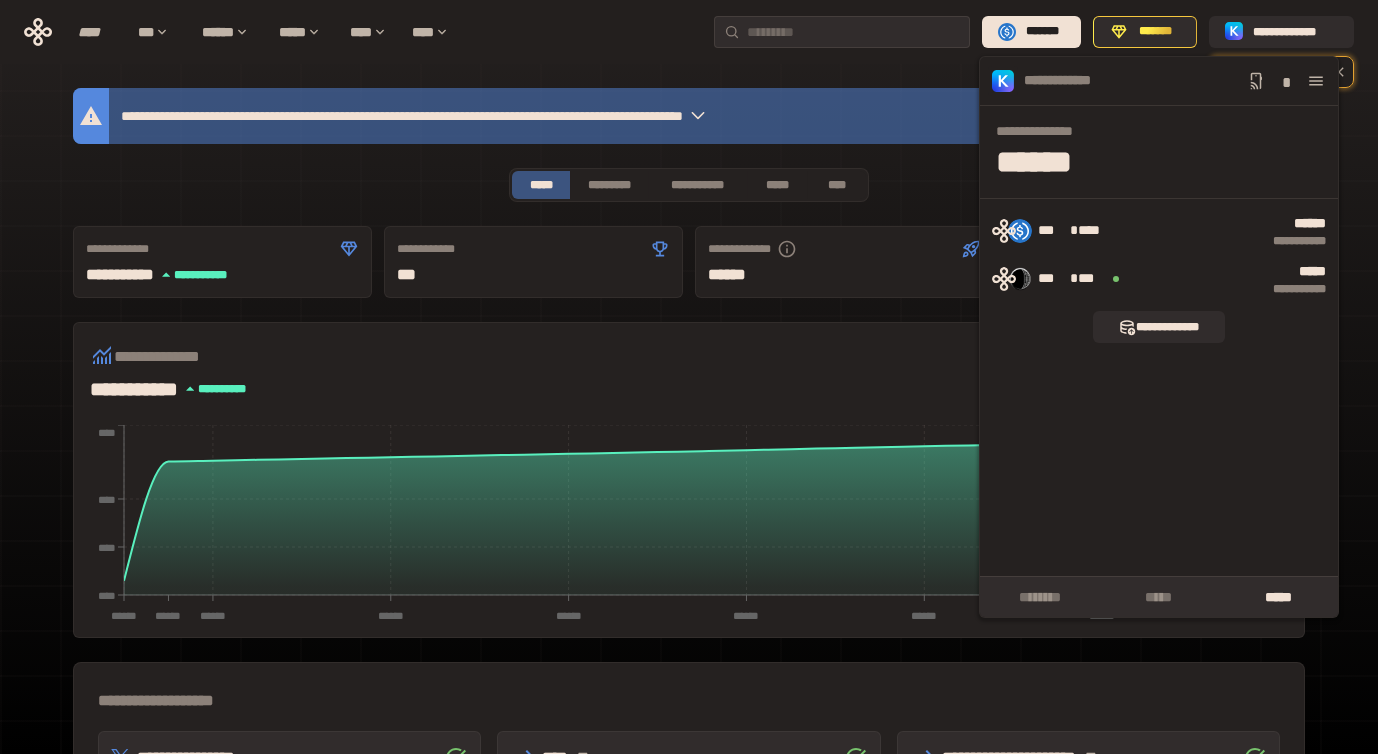 click on "**********" at bounding box center [689, 480] 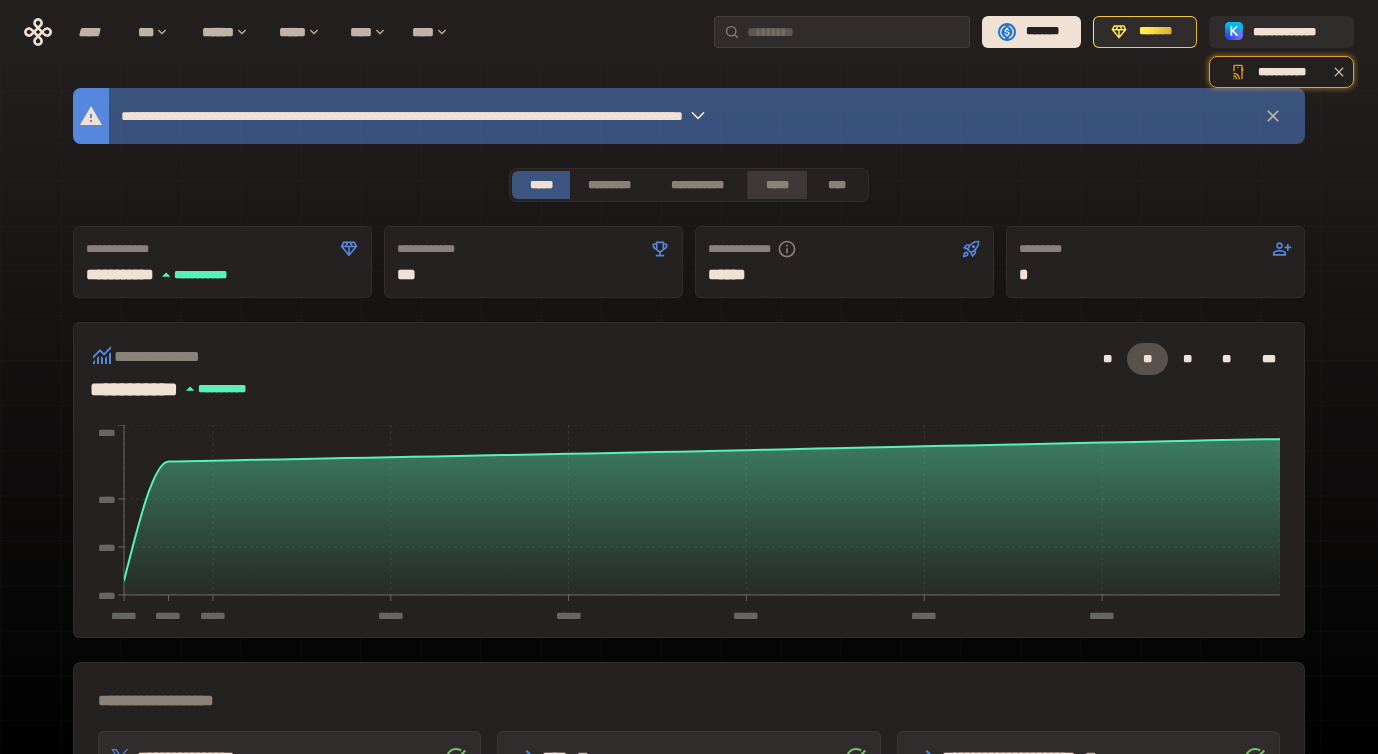 click on "*****" at bounding box center (776, 185) 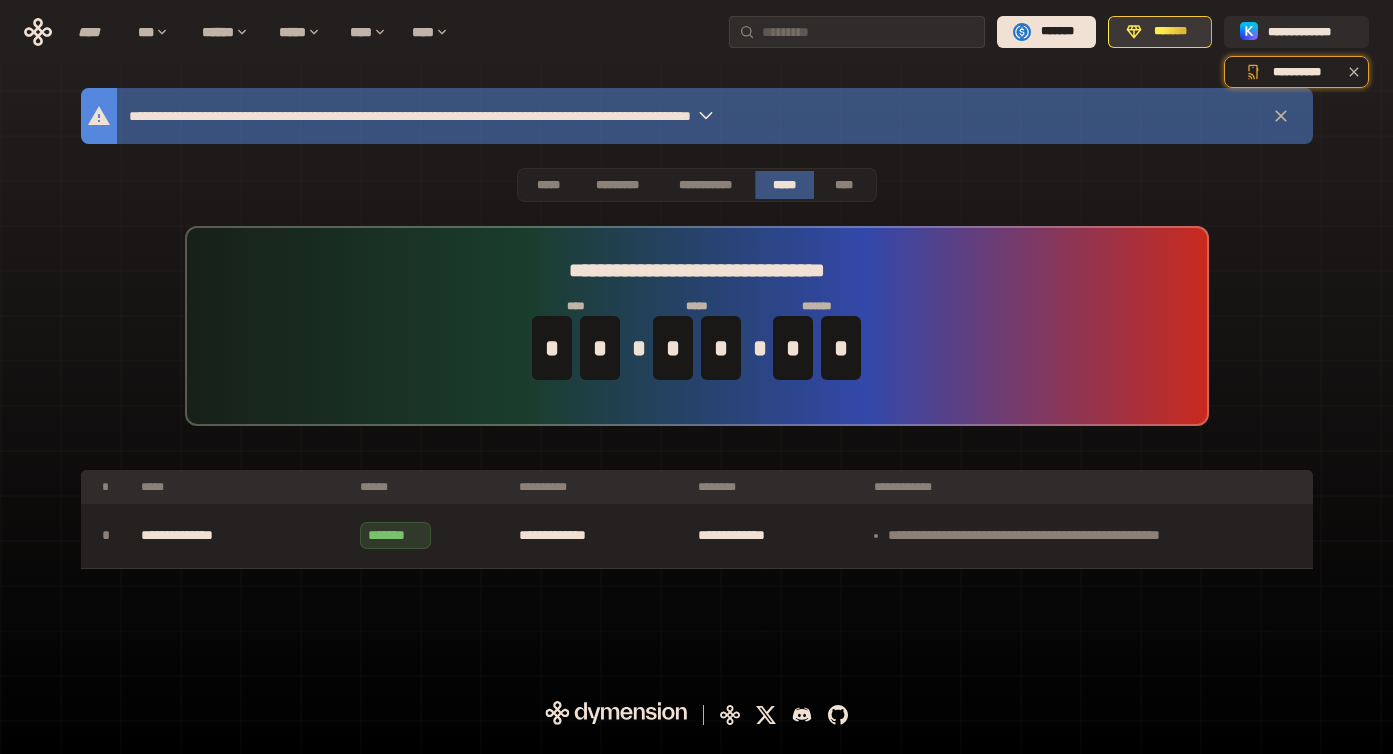 click on "*******" at bounding box center [1160, 32] 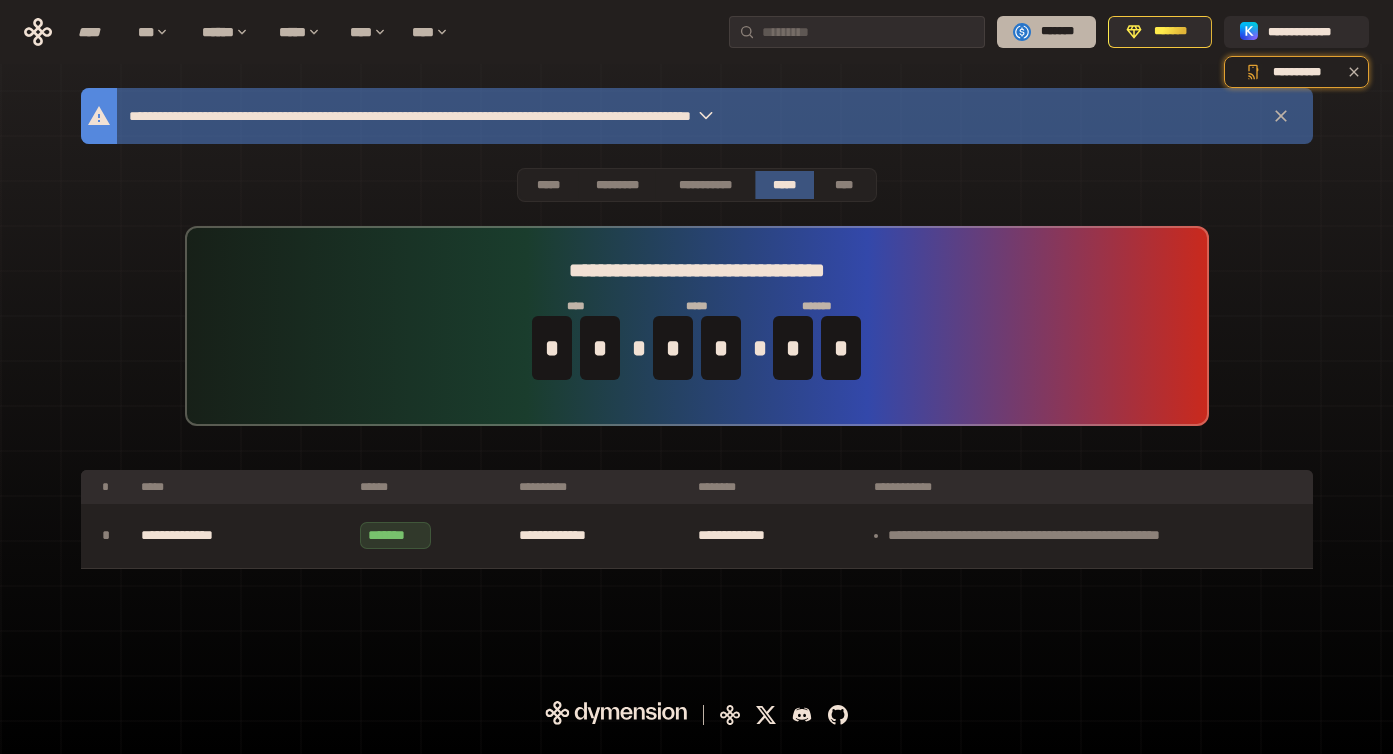 click on "*******" at bounding box center [1057, 32] 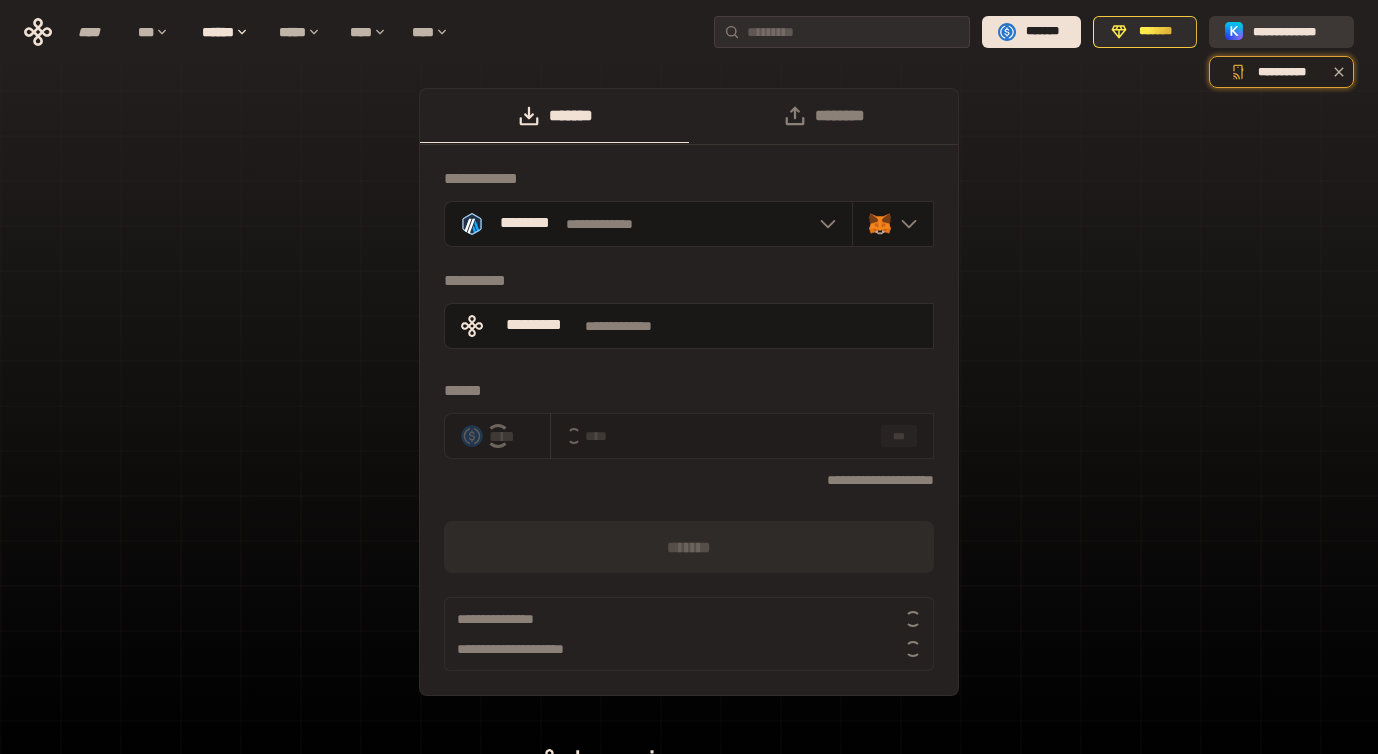 click on "**********" at bounding box center [1295, 32] 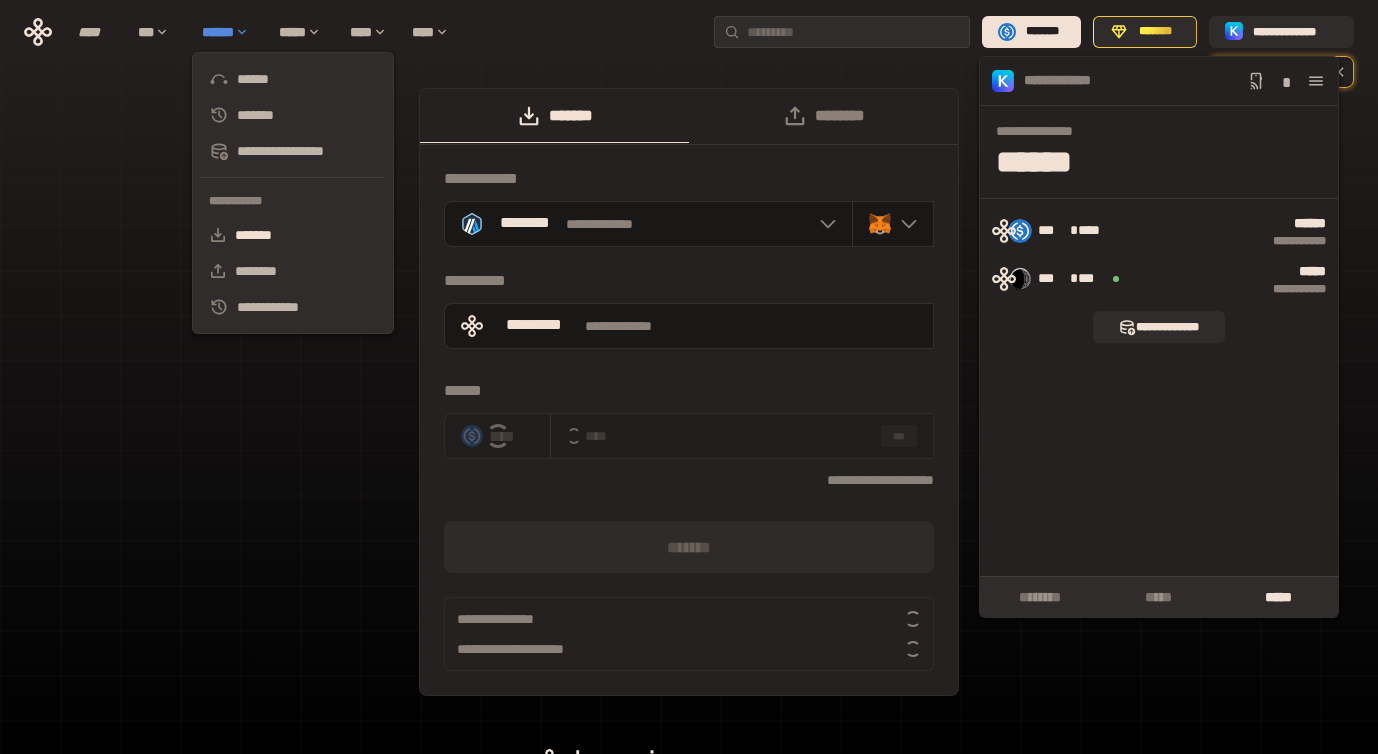 click on "******" at bounding box center (230, 32) 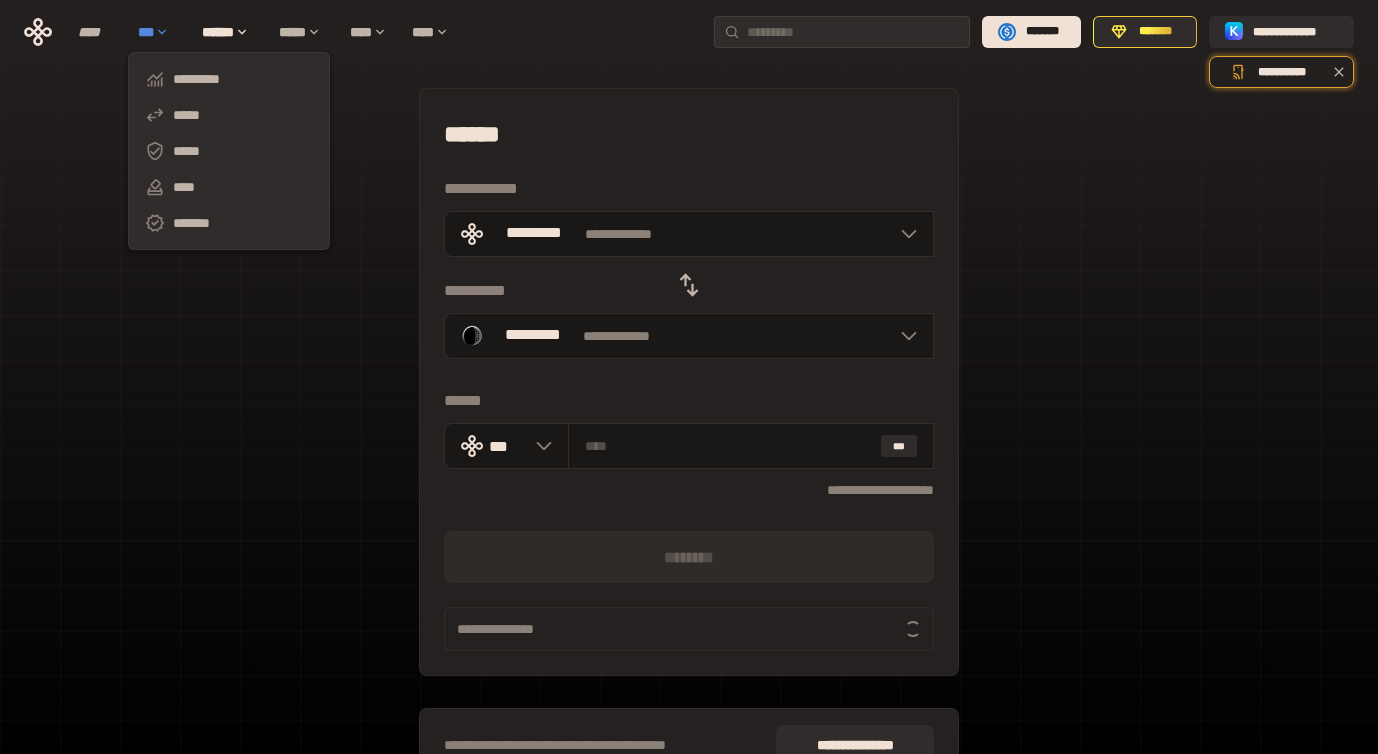 click on "***" at bounding box center (160, 32) 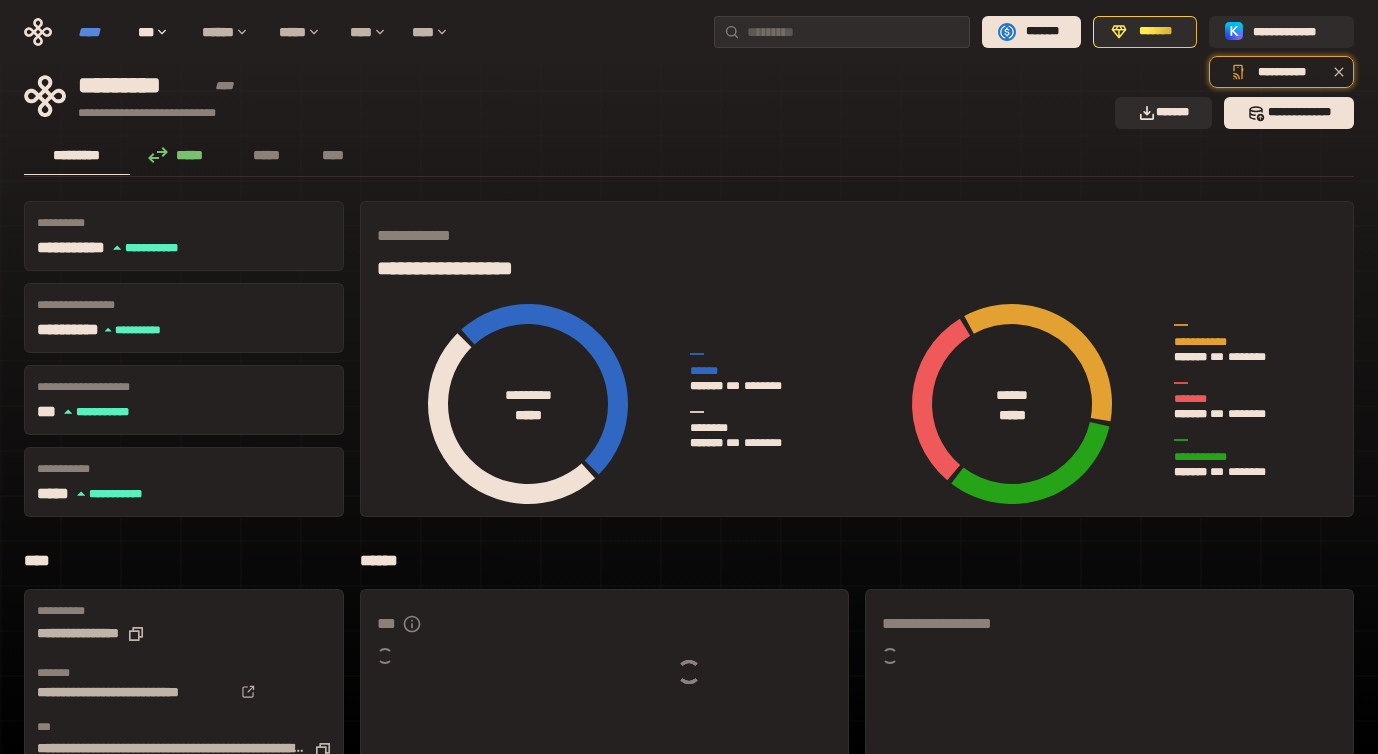 click on "****" at bounding box center [98, 32] 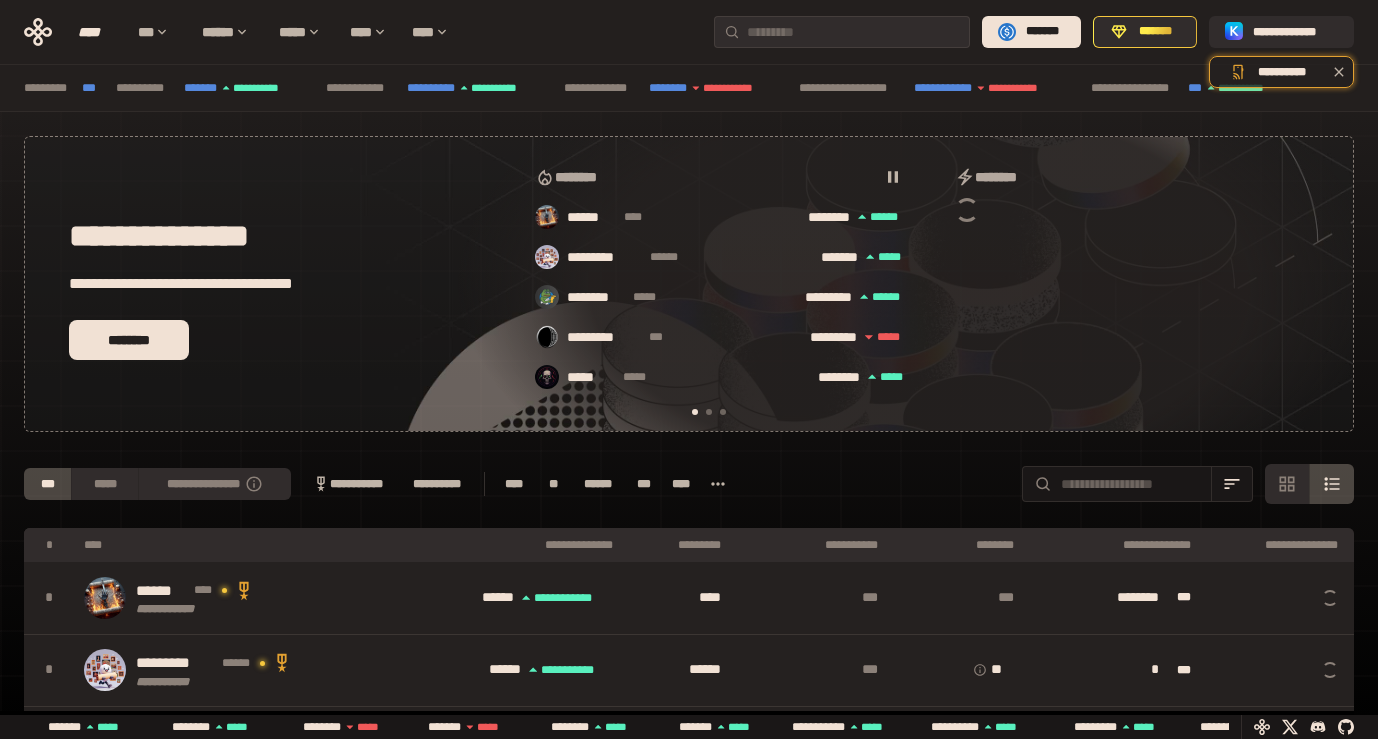 scroll, scrollTop: 0, scrollLeft: 16, axis: horizontal 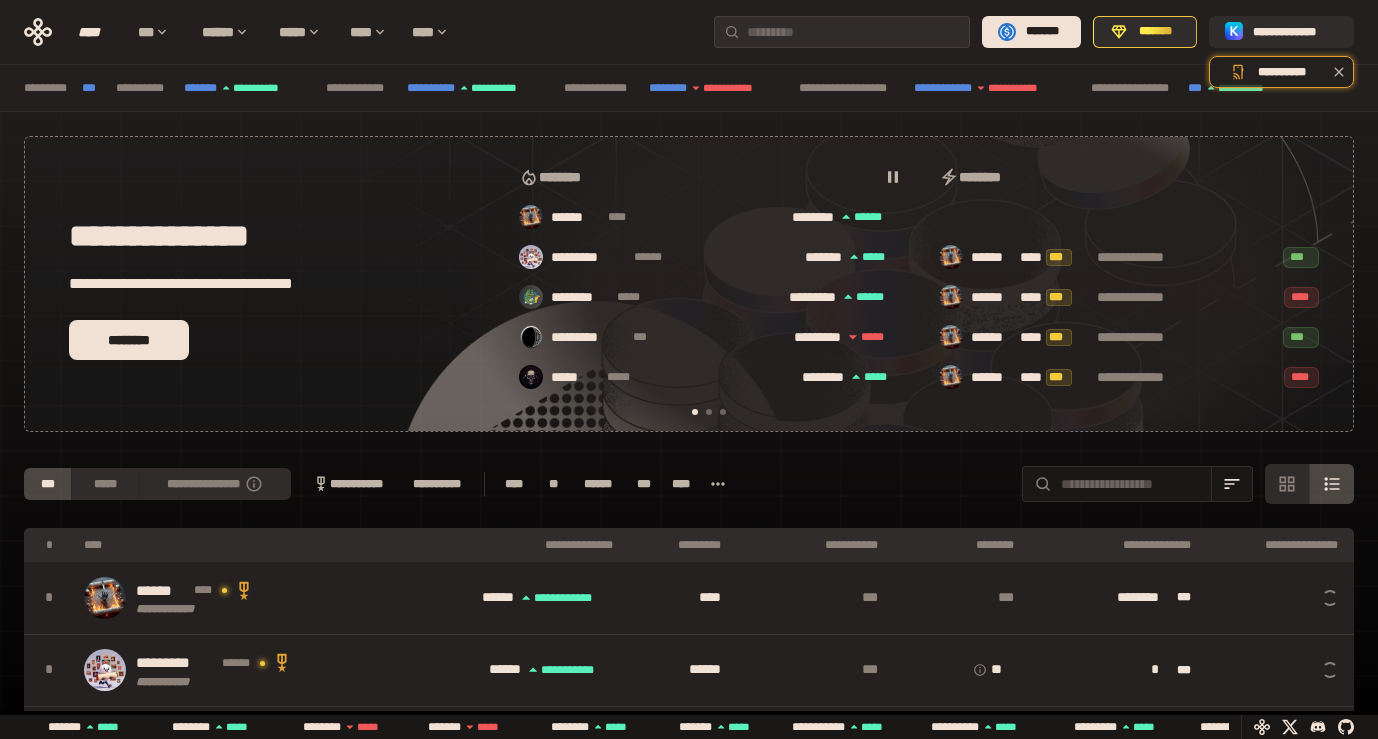 click 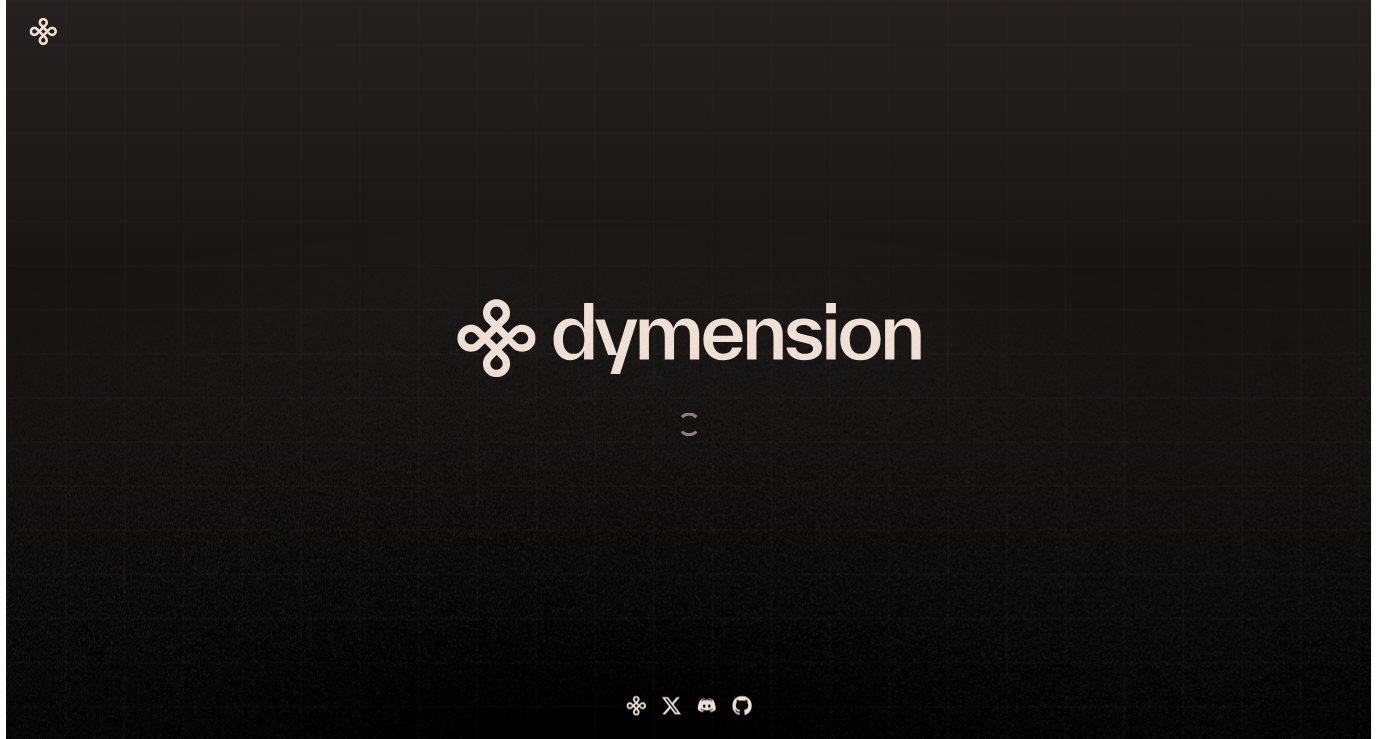 scroll, scrollTop: 0, scrollLeft: 0, axis: both 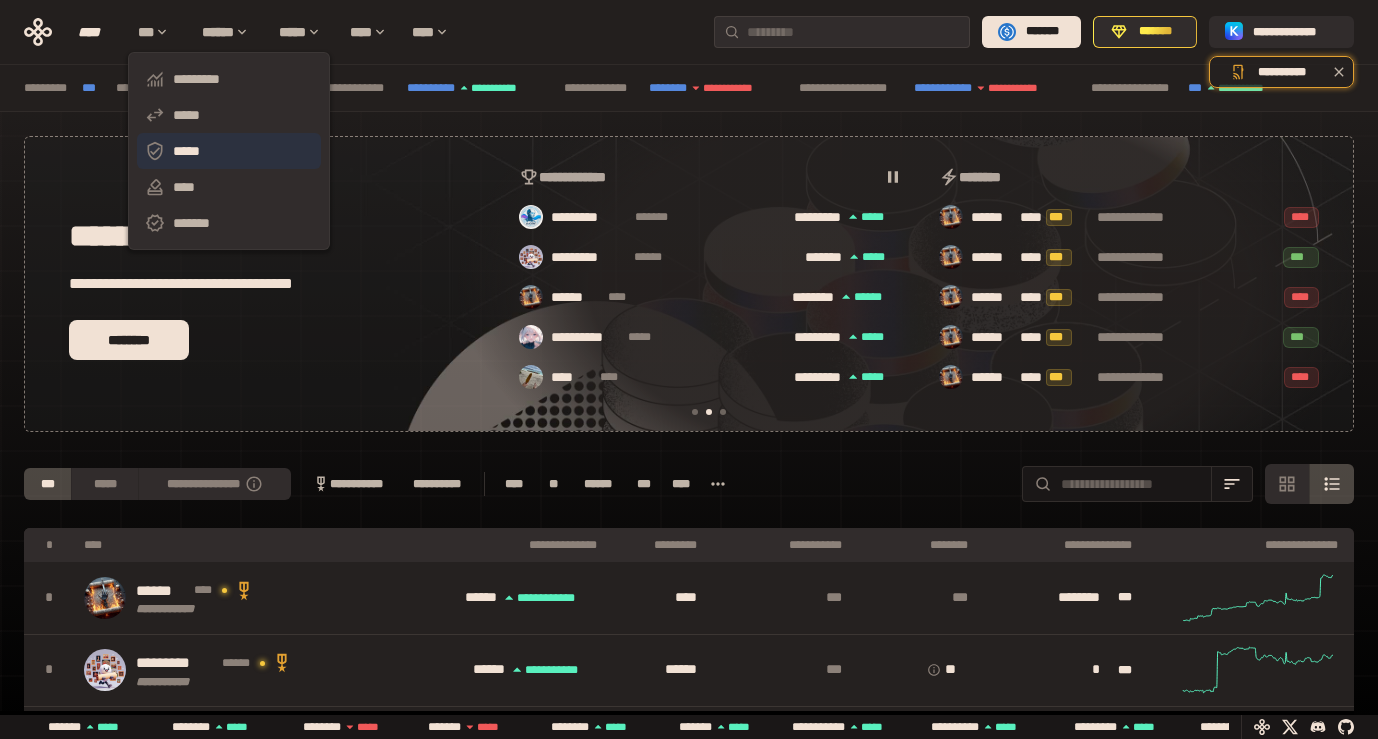 click on "*****" at bounding box center [229, 151] 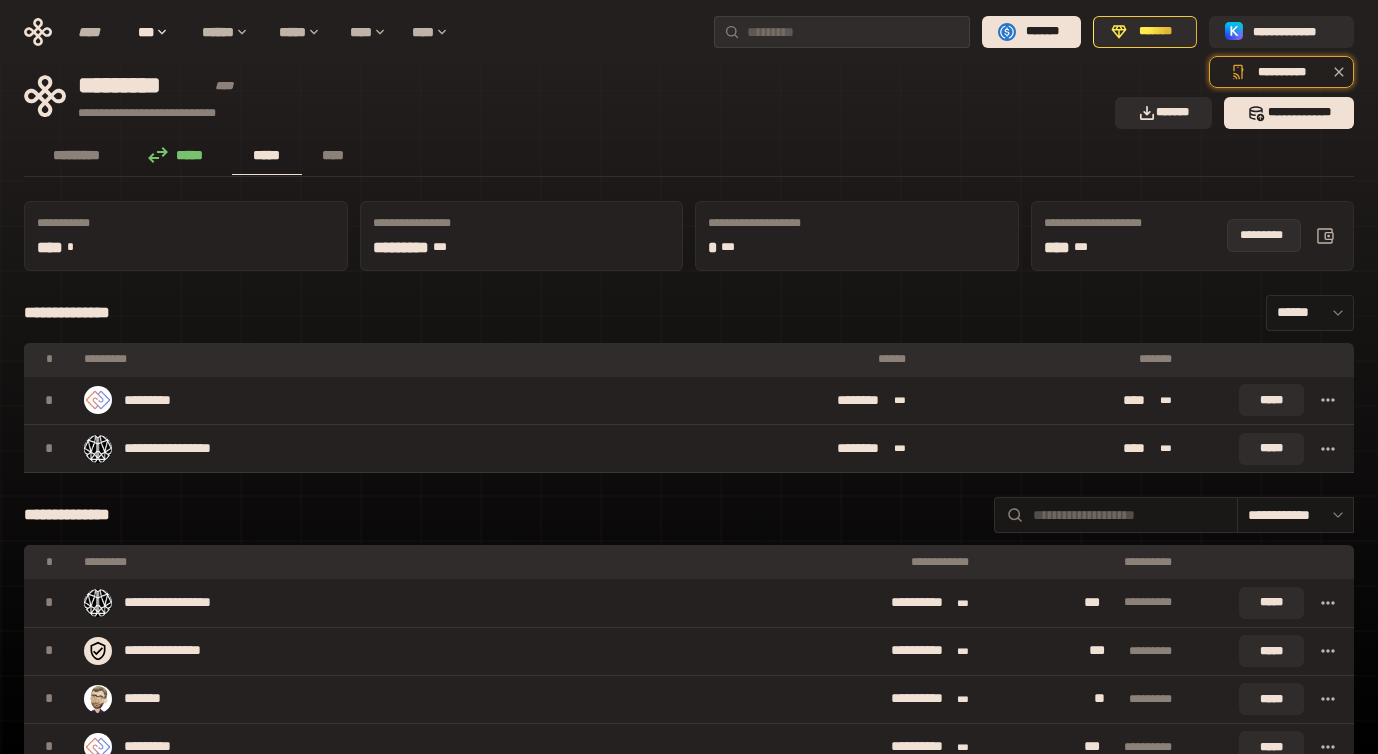 click 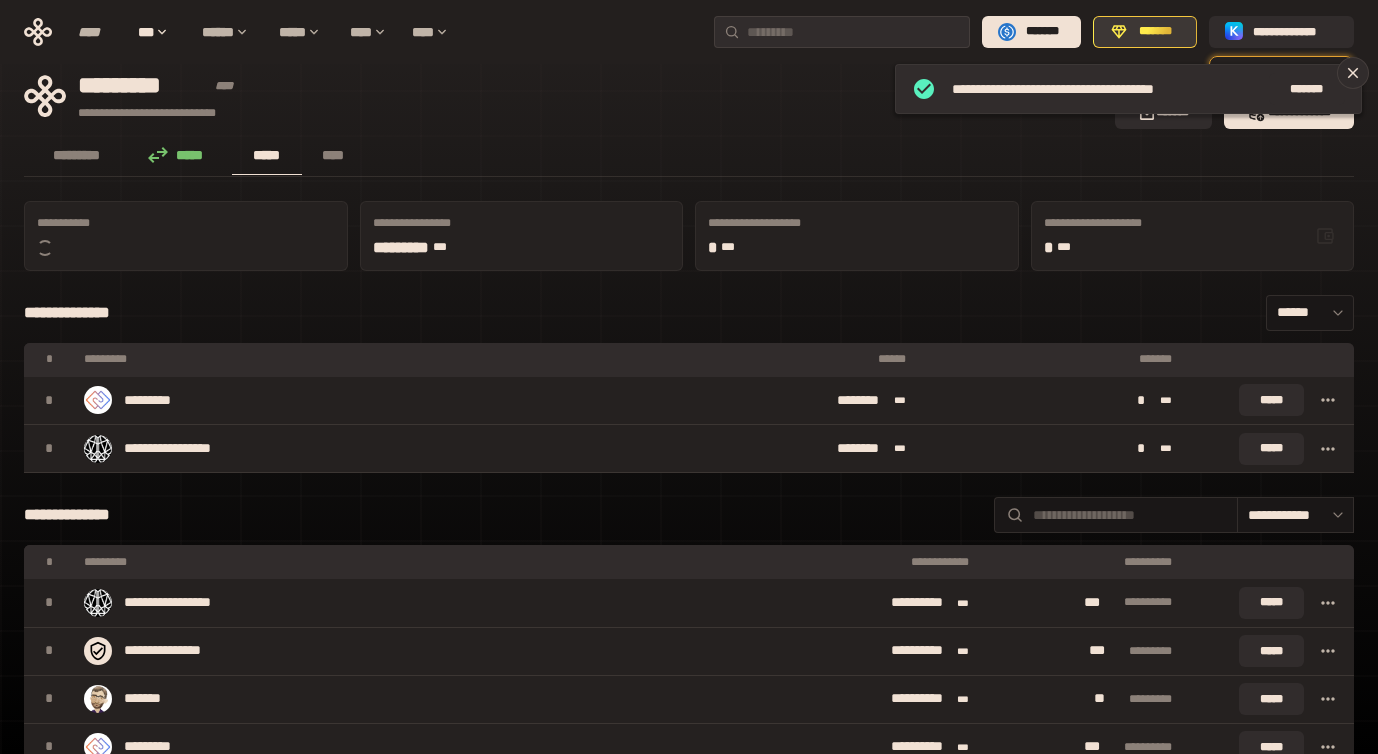 click on "*******" at bounding box center [1145, 32] 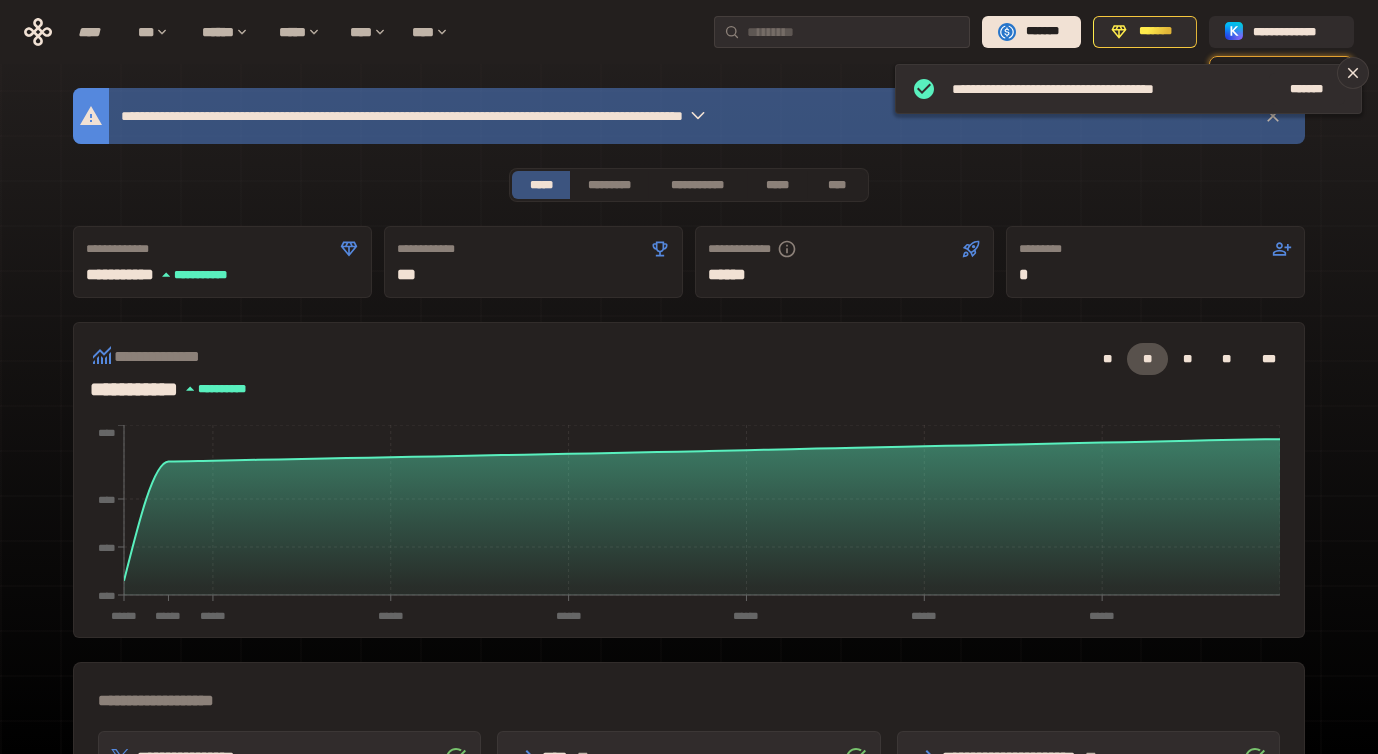 click on "**********" at bounding box center (689, 652) 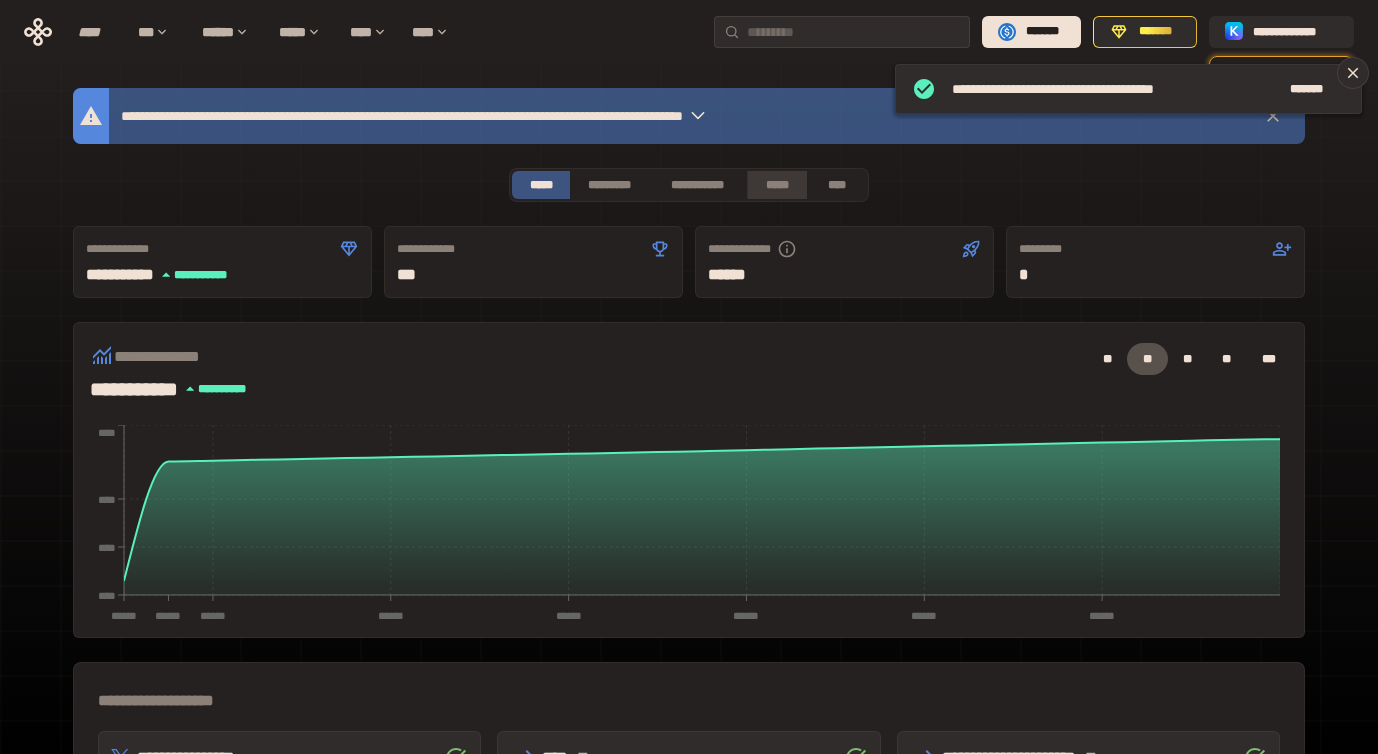 click on "*****" at bounding box center [776, 185] 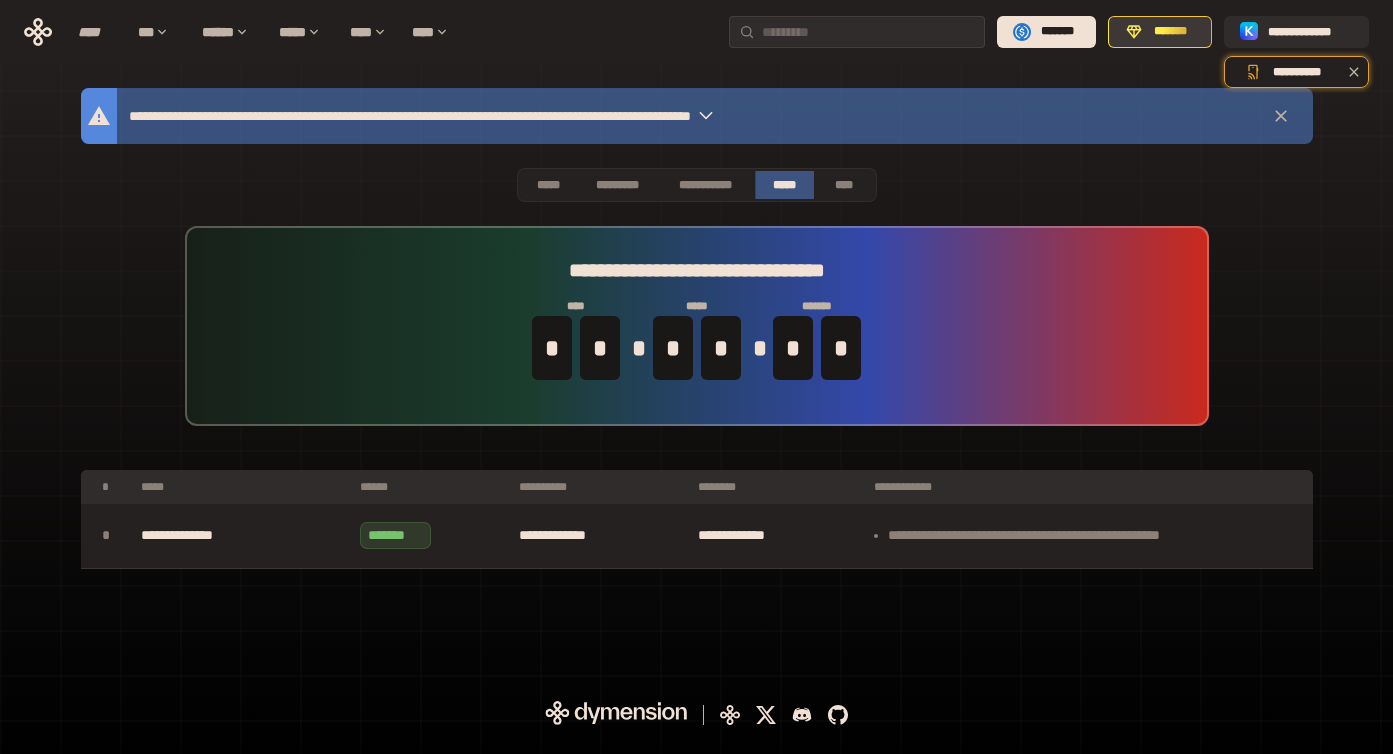 click on "*******" at bounding box center (1171, 32) 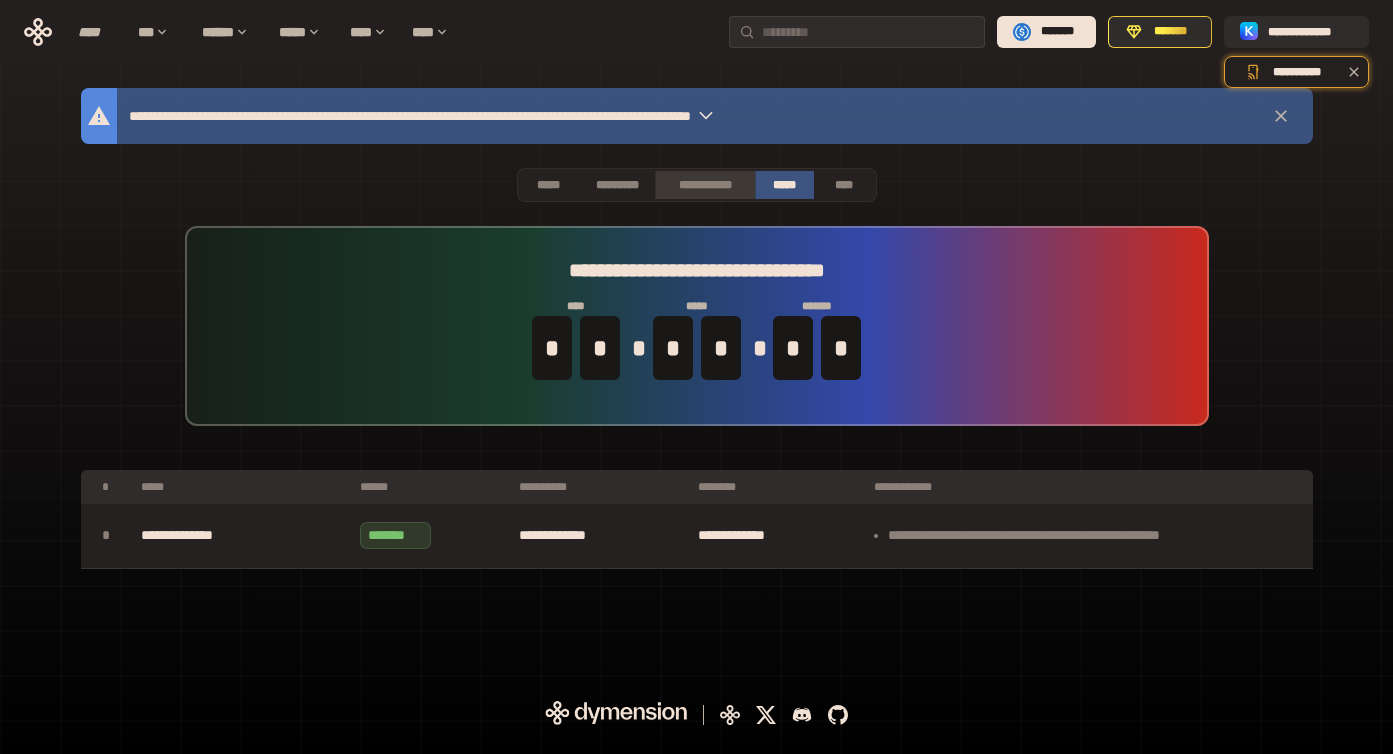 click on "**********" at bounding box center [704, 185] 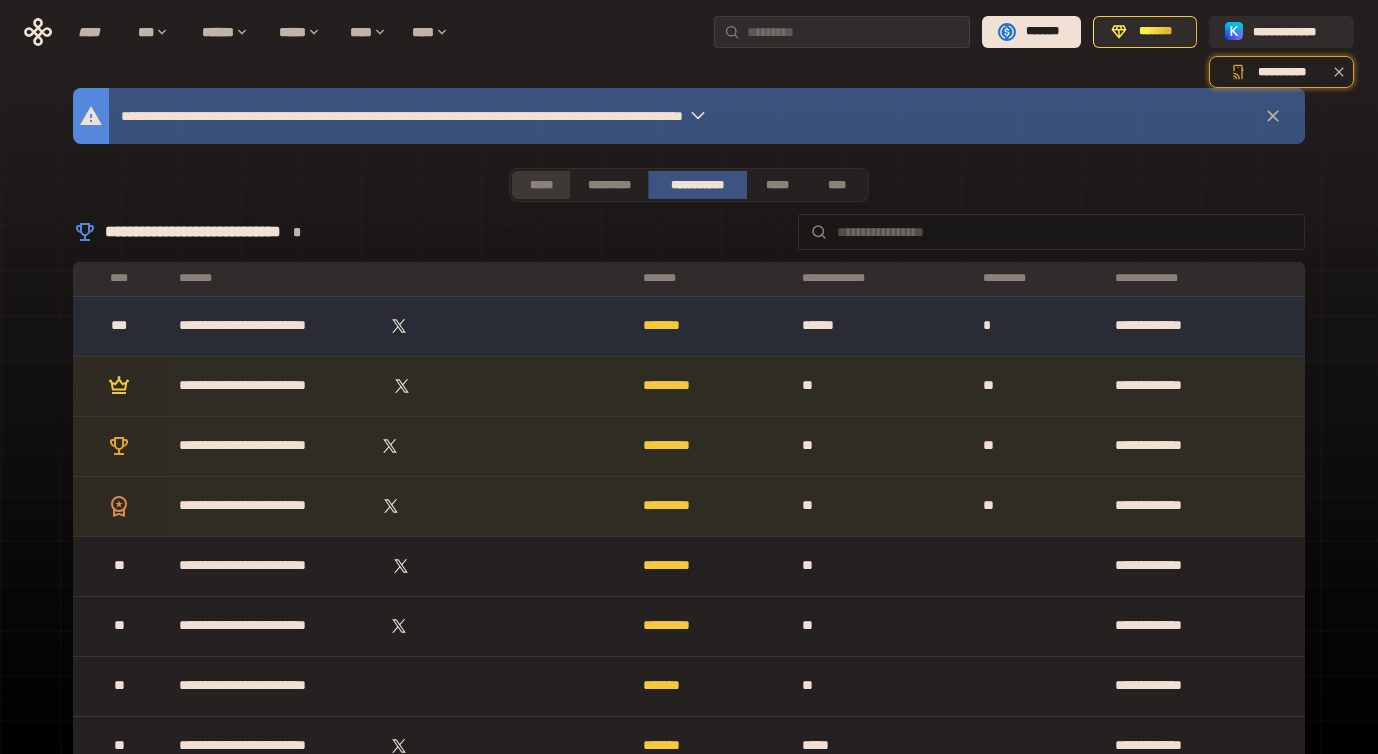 click on "*****" at bounding box center [541, 185] 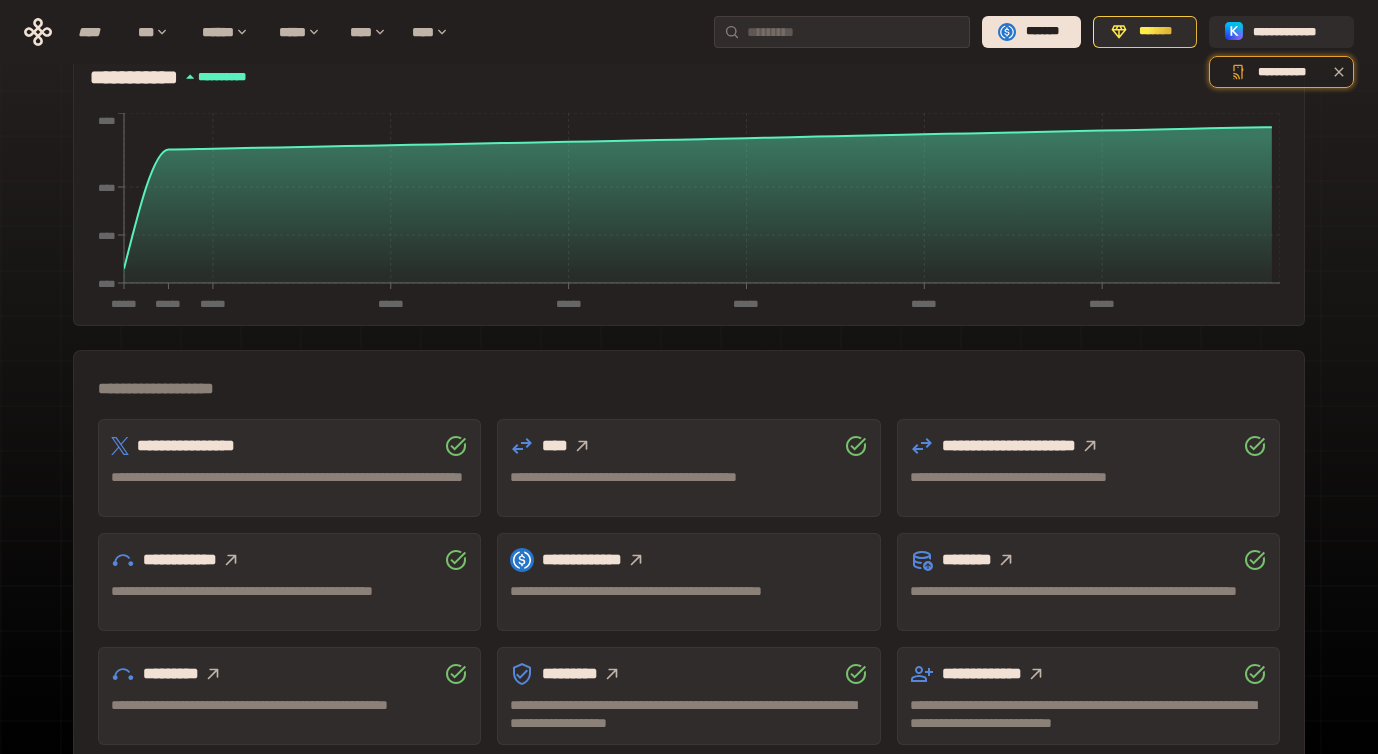 scroll, scrollTop: 534, scrollLeft: 0, axis: vertical 